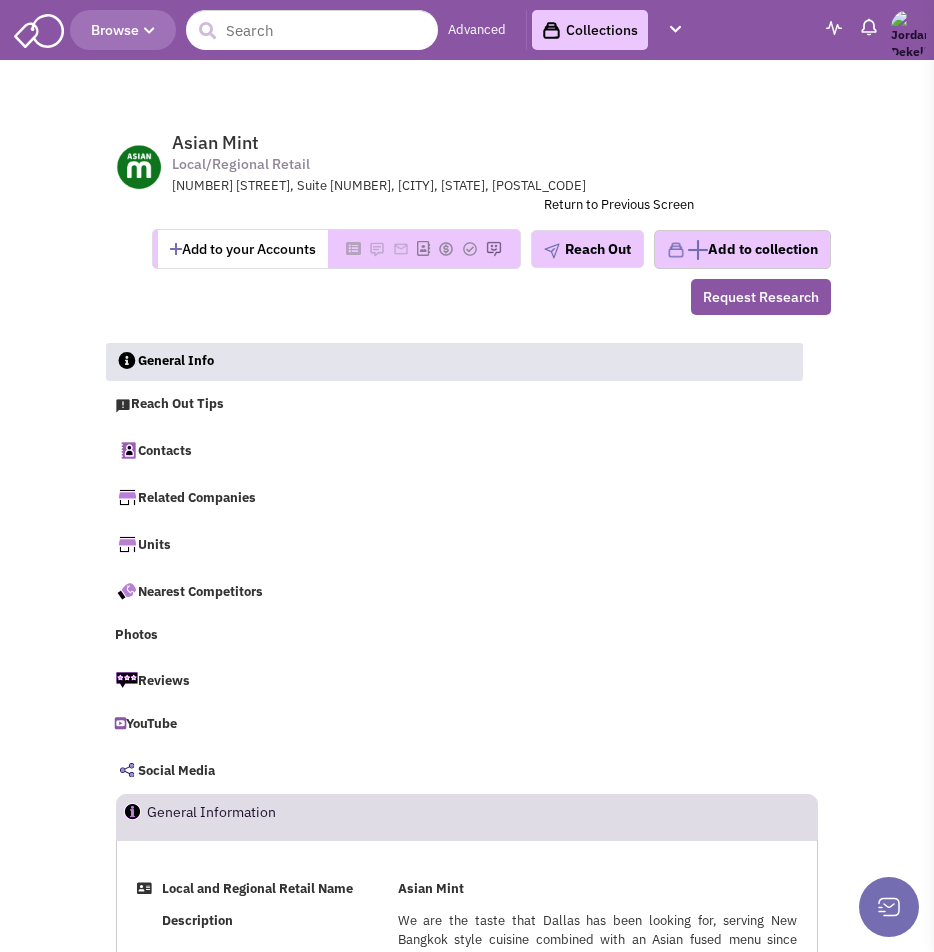 scroll, scrollTop: 0, scrollLeft: 0, axis: both 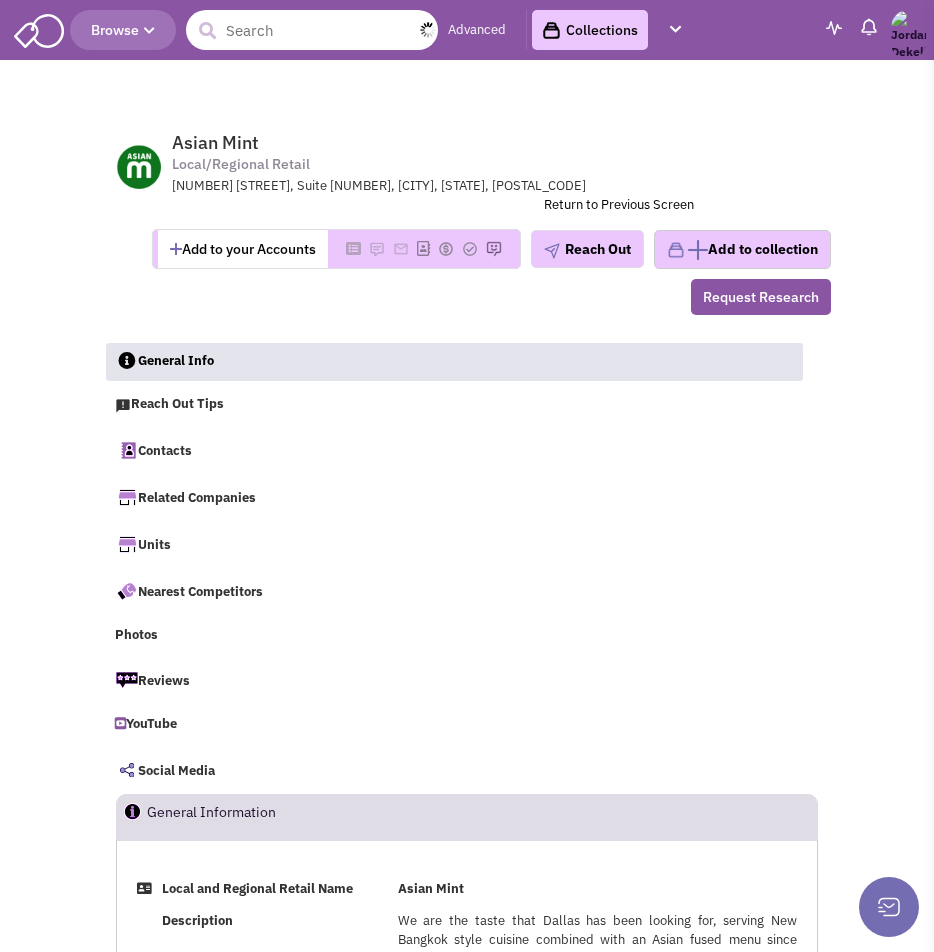 click at bounding box center (312, 30) 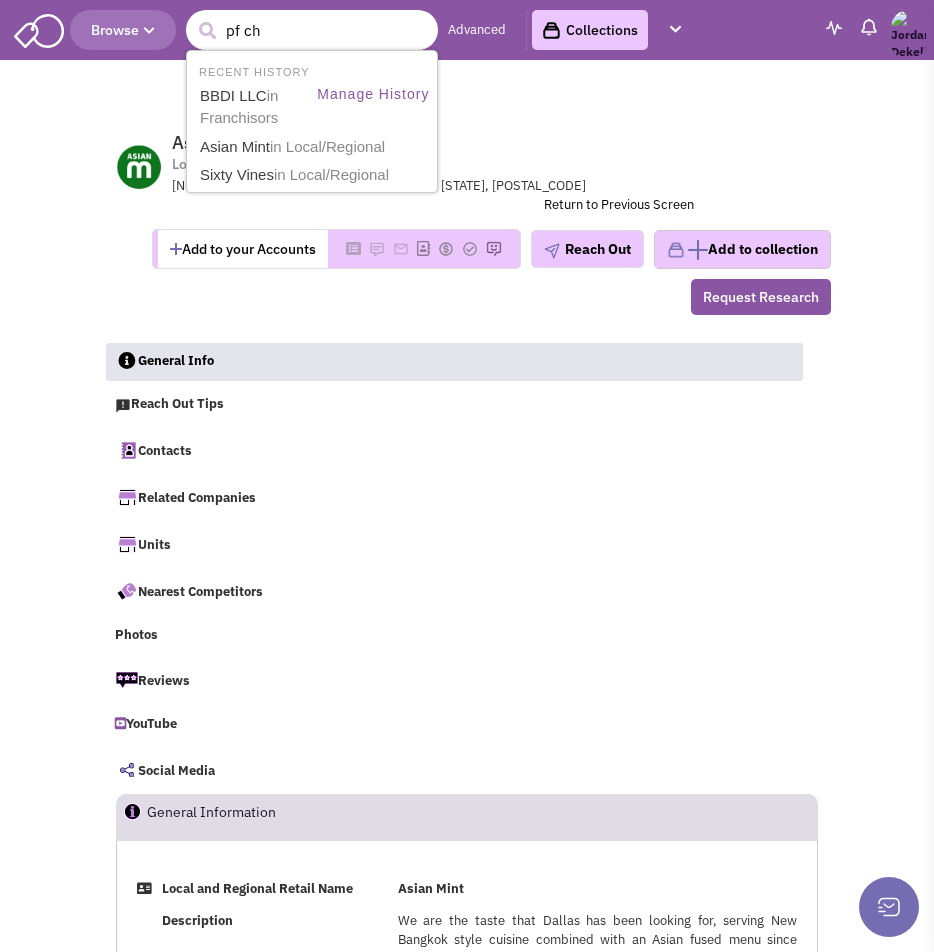 type on "pf cha" 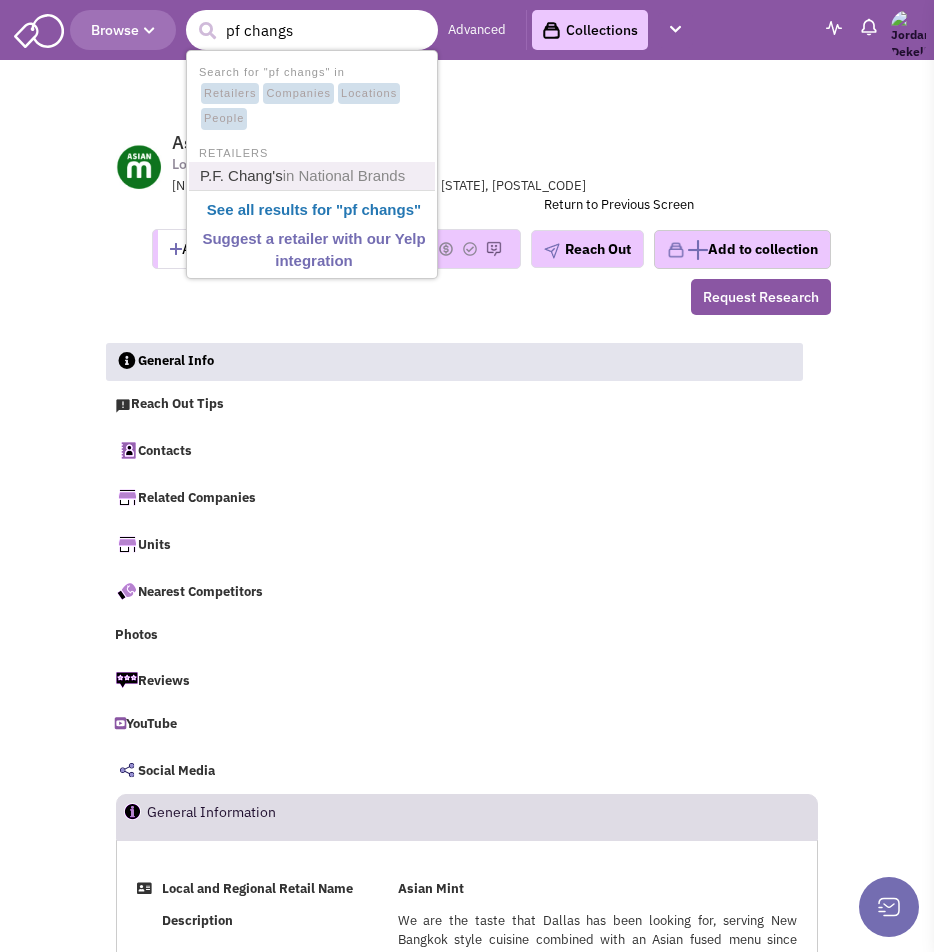 click on "in National Brands" at bounding box center (344, 175) 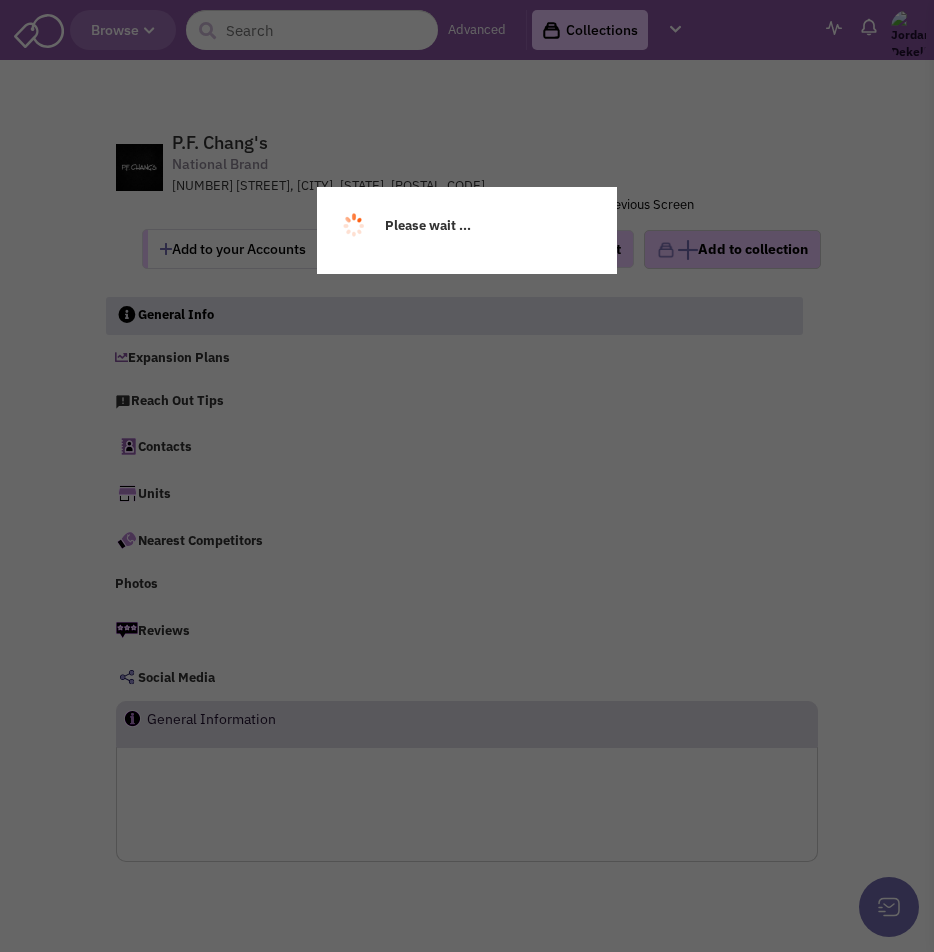 scroll, scrollTop: 0, scrollLeft: 0, axis: both 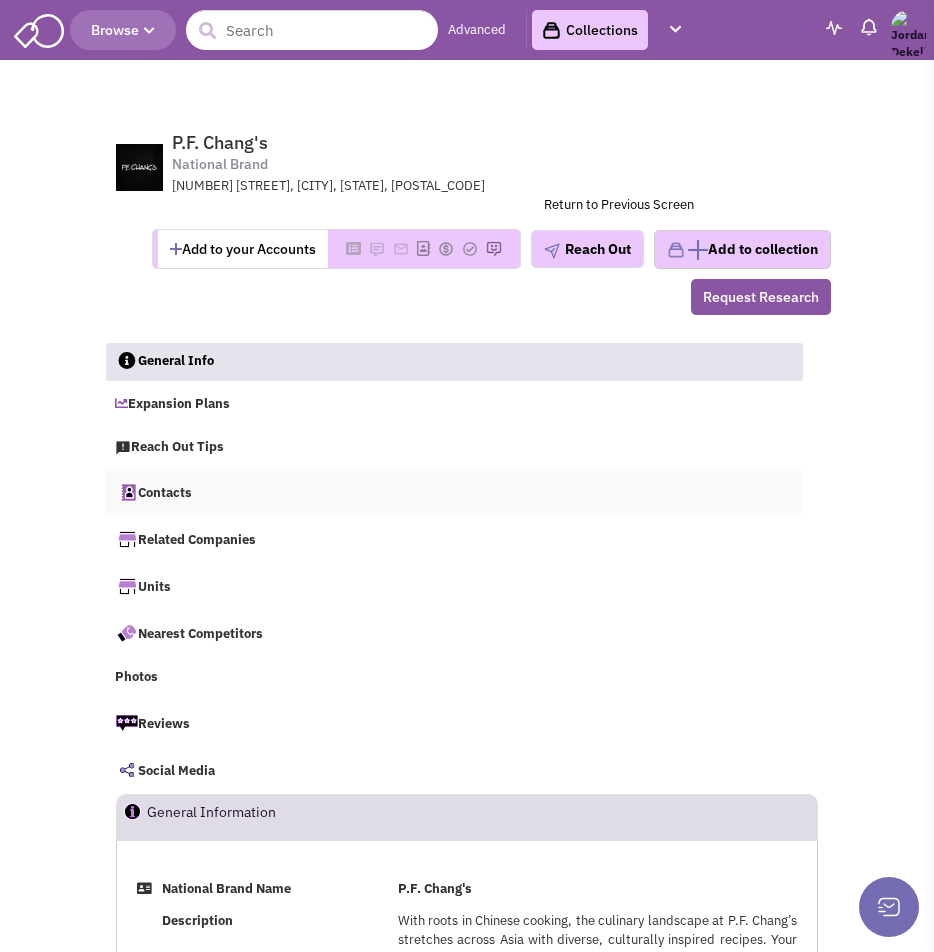 click on "Contacts" at bounding box center [453, 492] 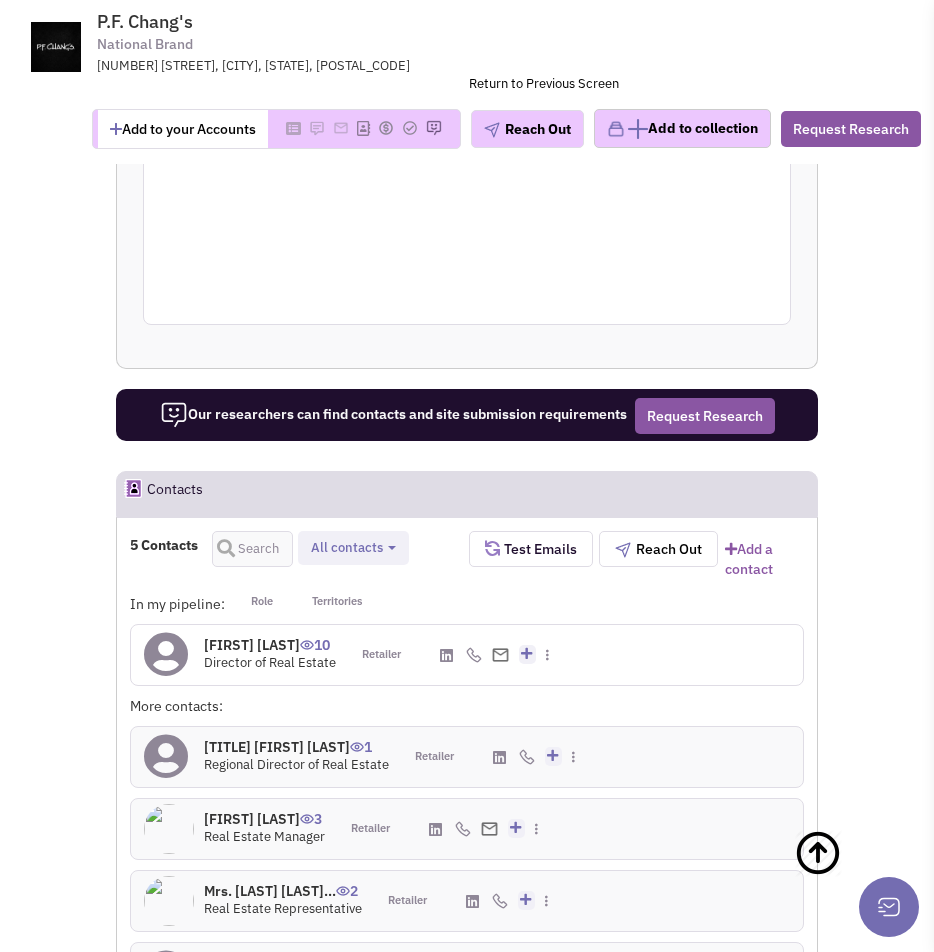 scroll, scrollTop: 2927, scrollLeft: 0, axis: vertical 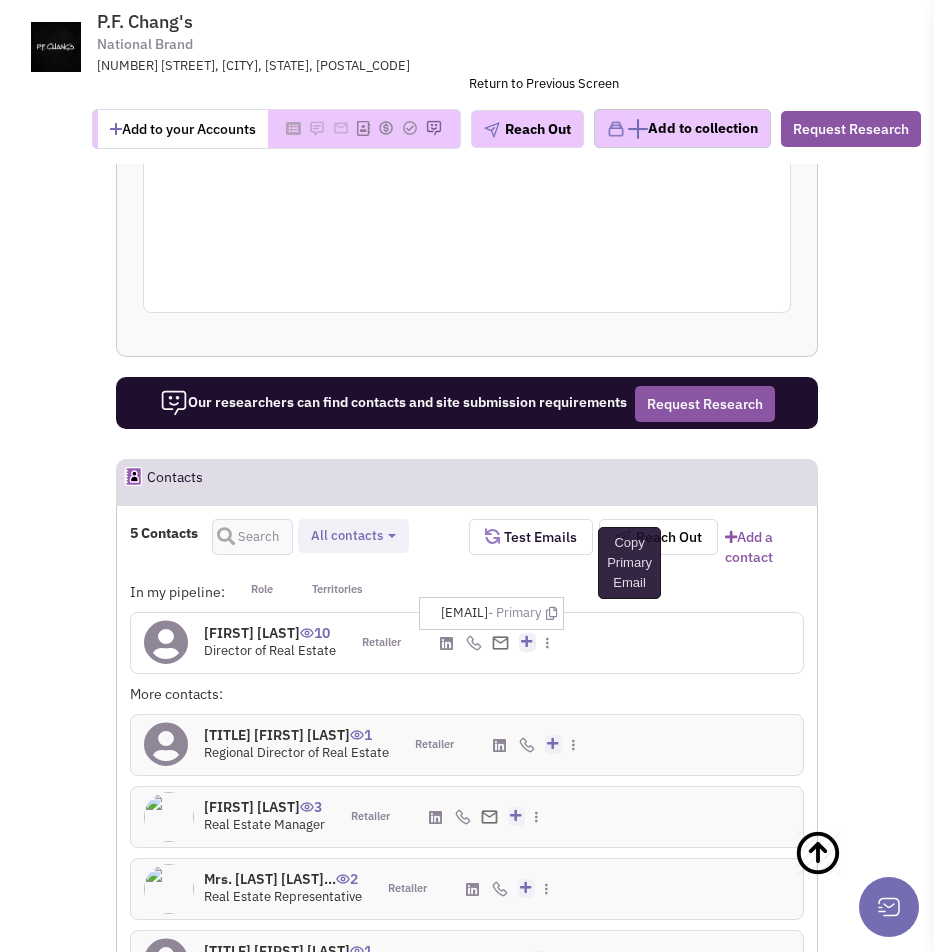 click at bounding box center [551, 613] 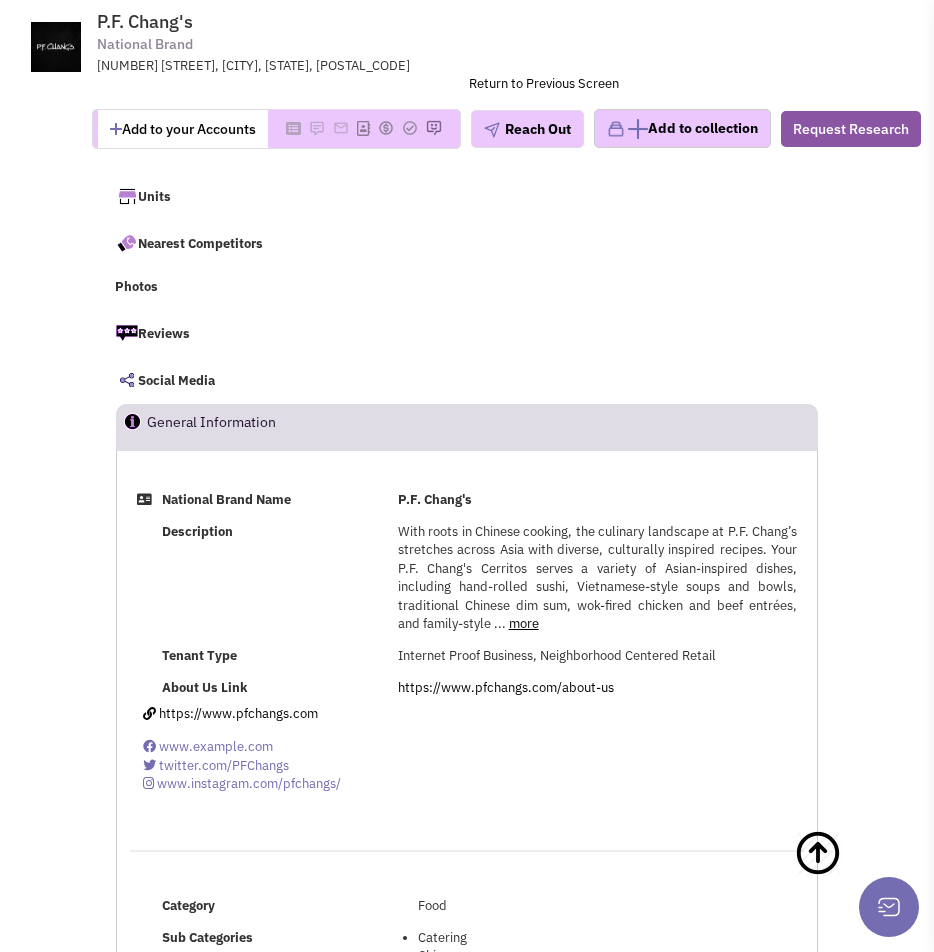 scroll, scrollTop: 0, scrollLeft: 0, axis: both 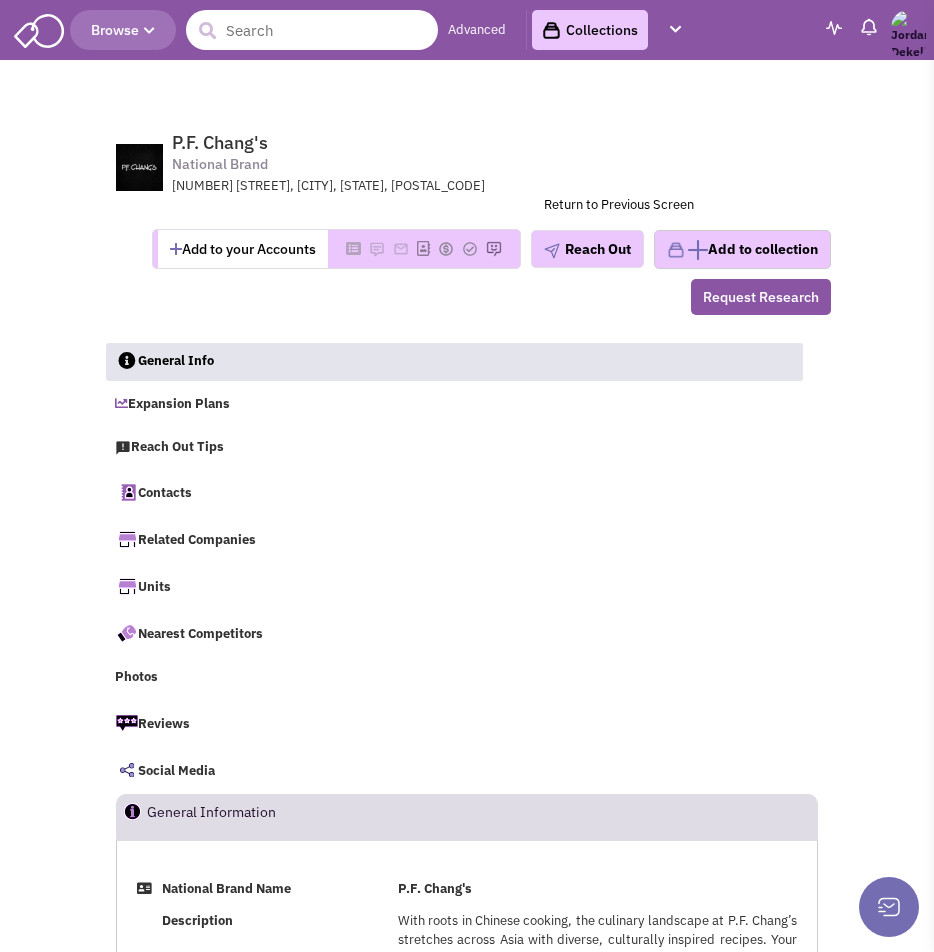 click at bounding box center [312, 30] 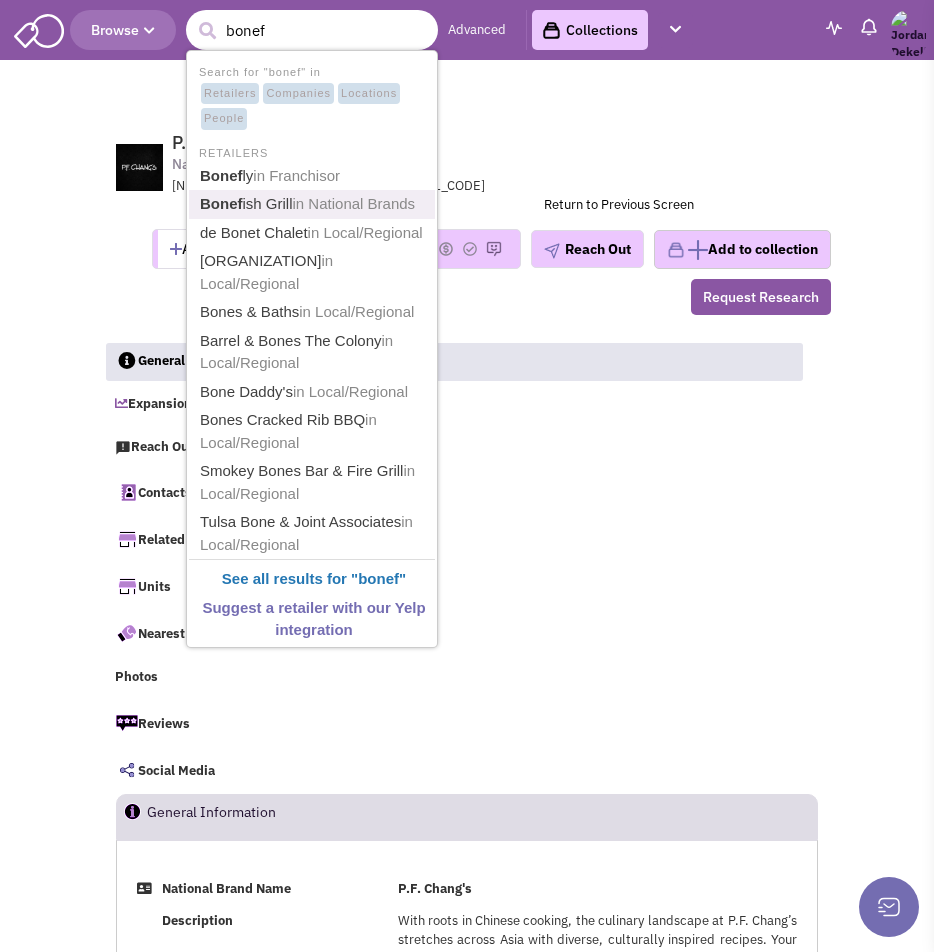 click on "Bonef ish Grill  in National Brands" at bounding box center (314, 204) 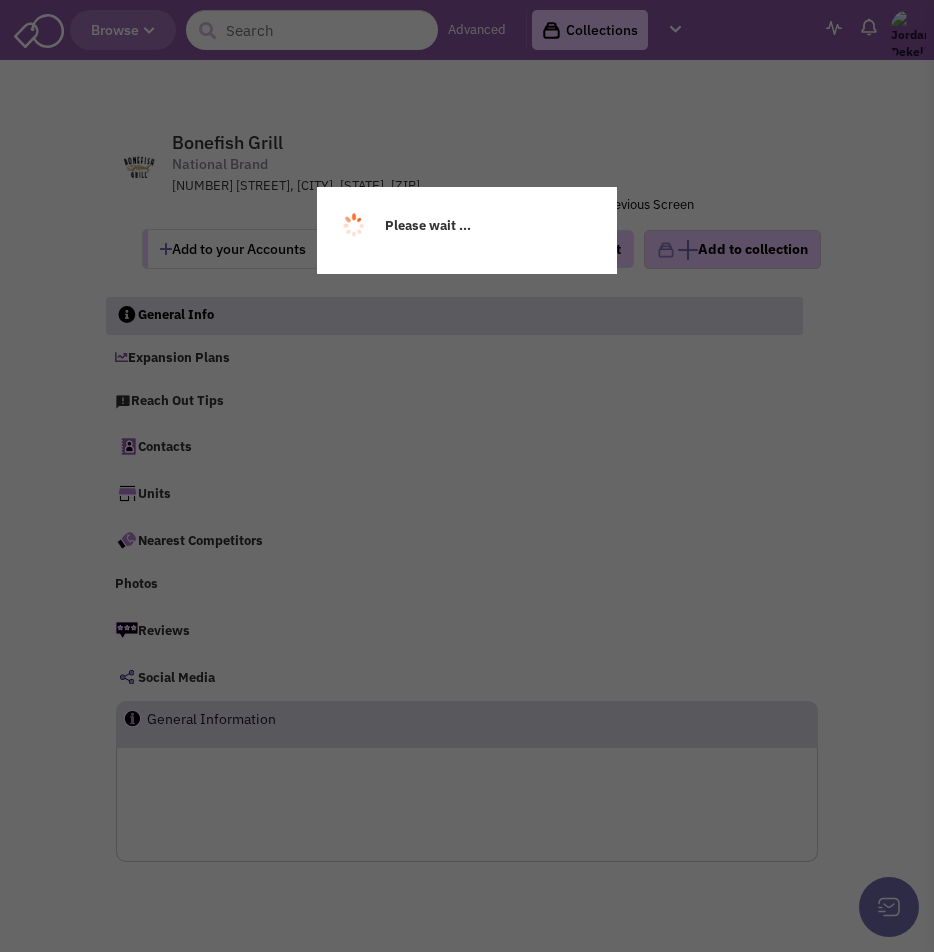 scroll, scrollTop: 0, scrollLeft: 0, axis: both 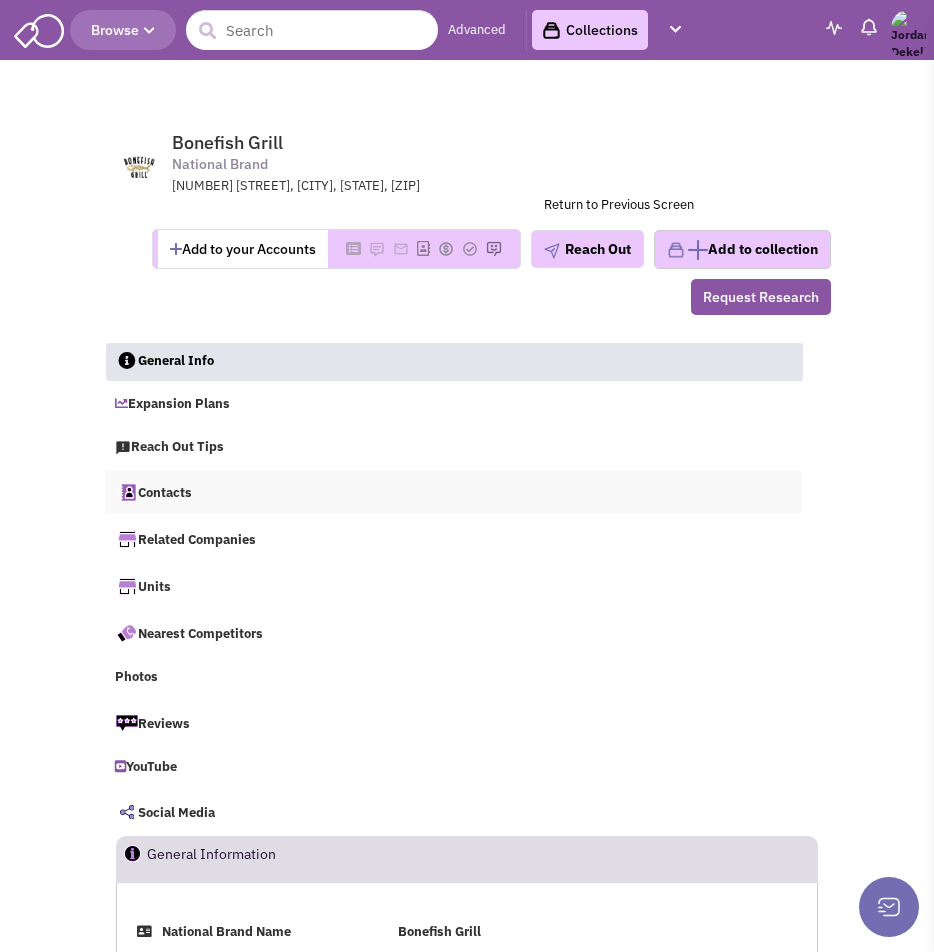 click on "Contacts" at bounding box center (453, 492) 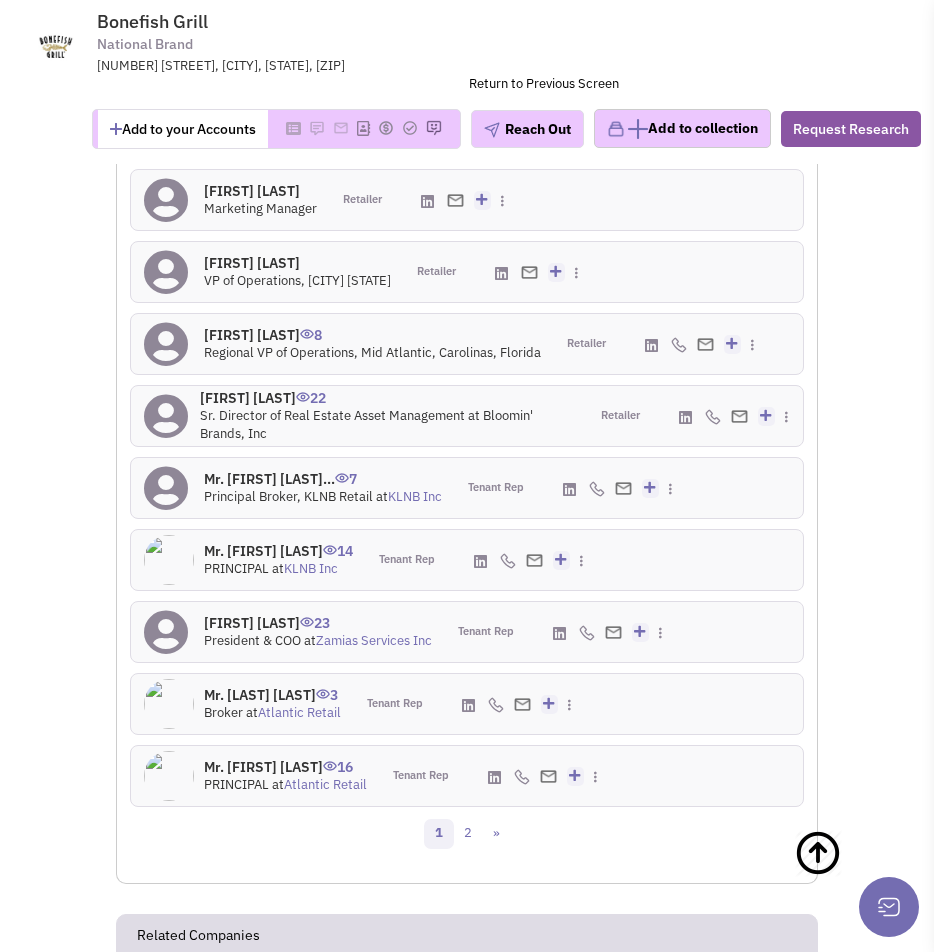 scroll, scrollTop: 3664, scrollLeft: 0, axis: vertical 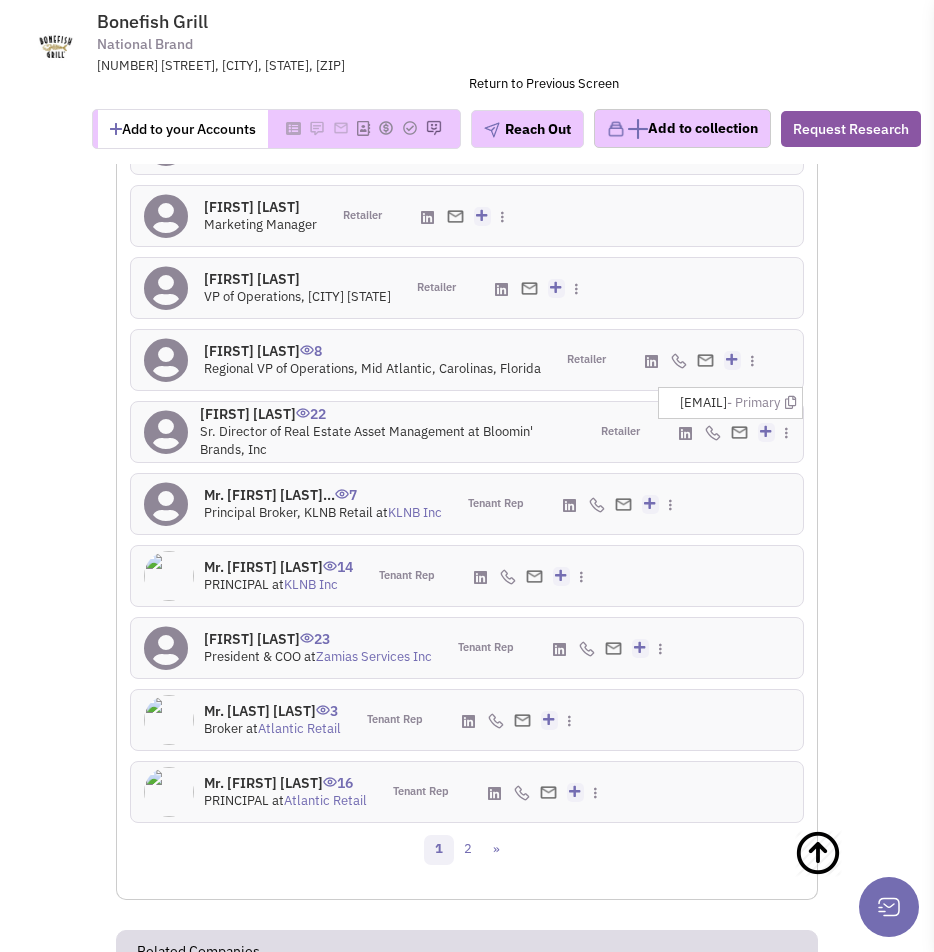 click at bounding box center (739, 432) 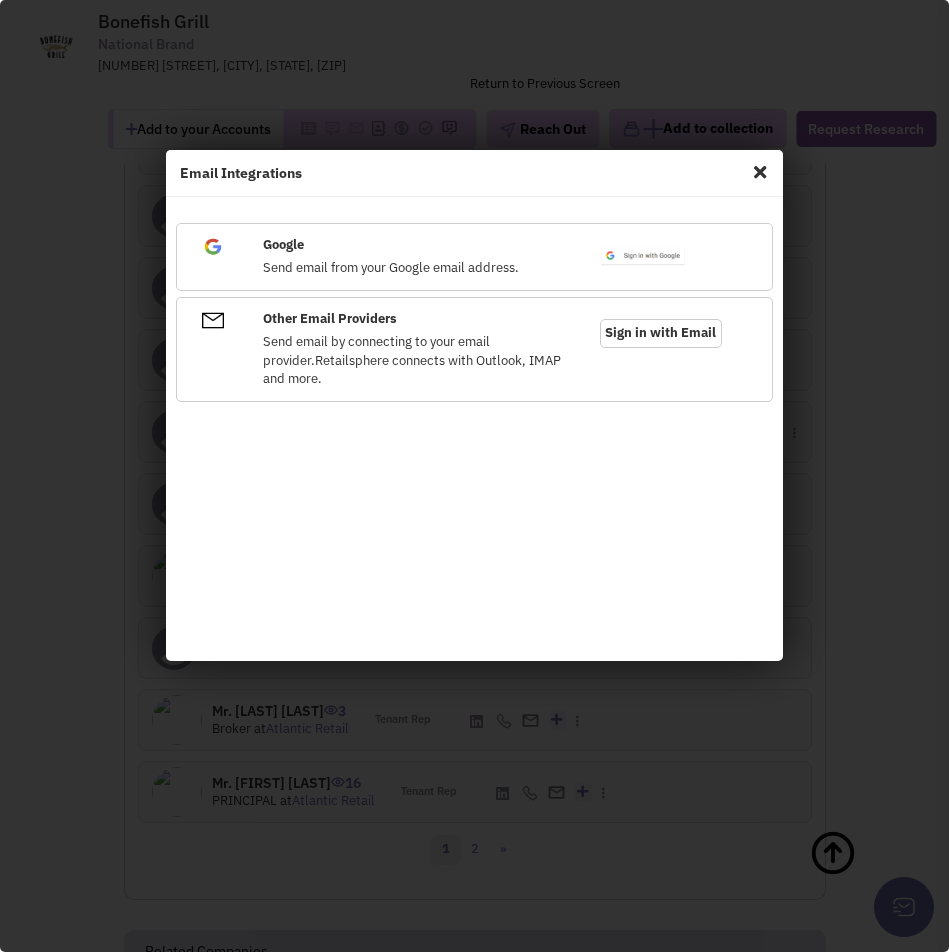 click at bounding box center [760, 172] 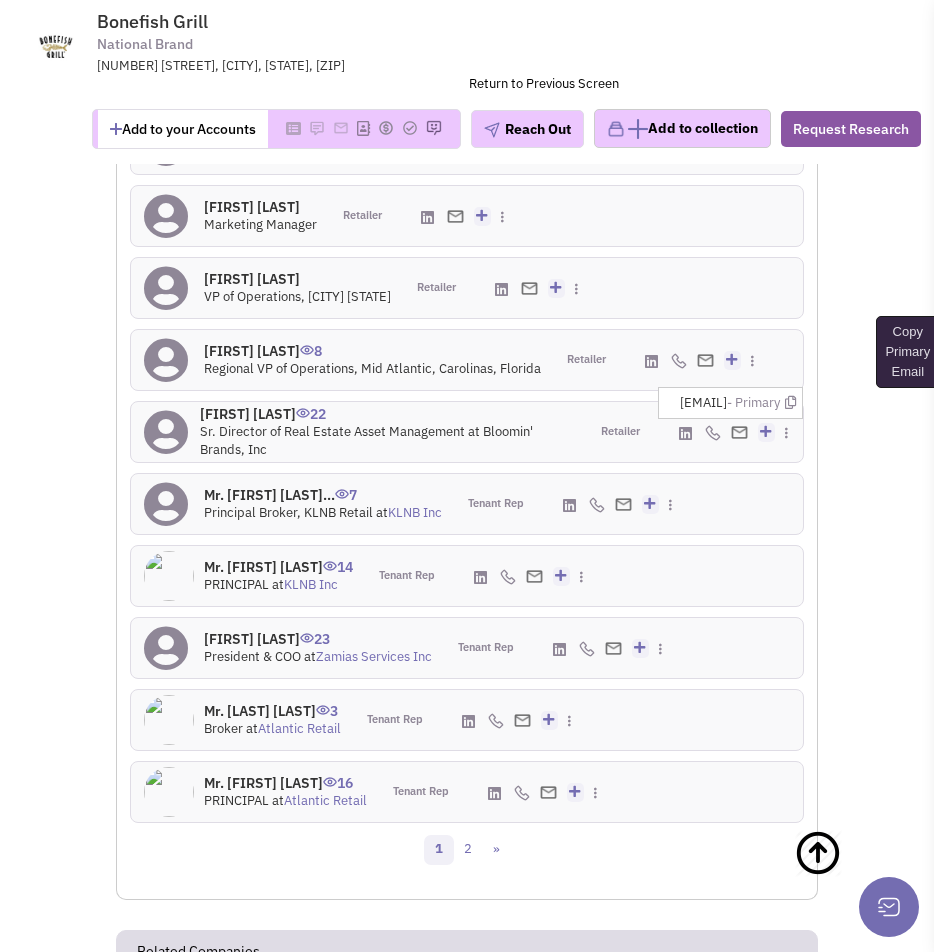 click at bounding box center [790, 402] 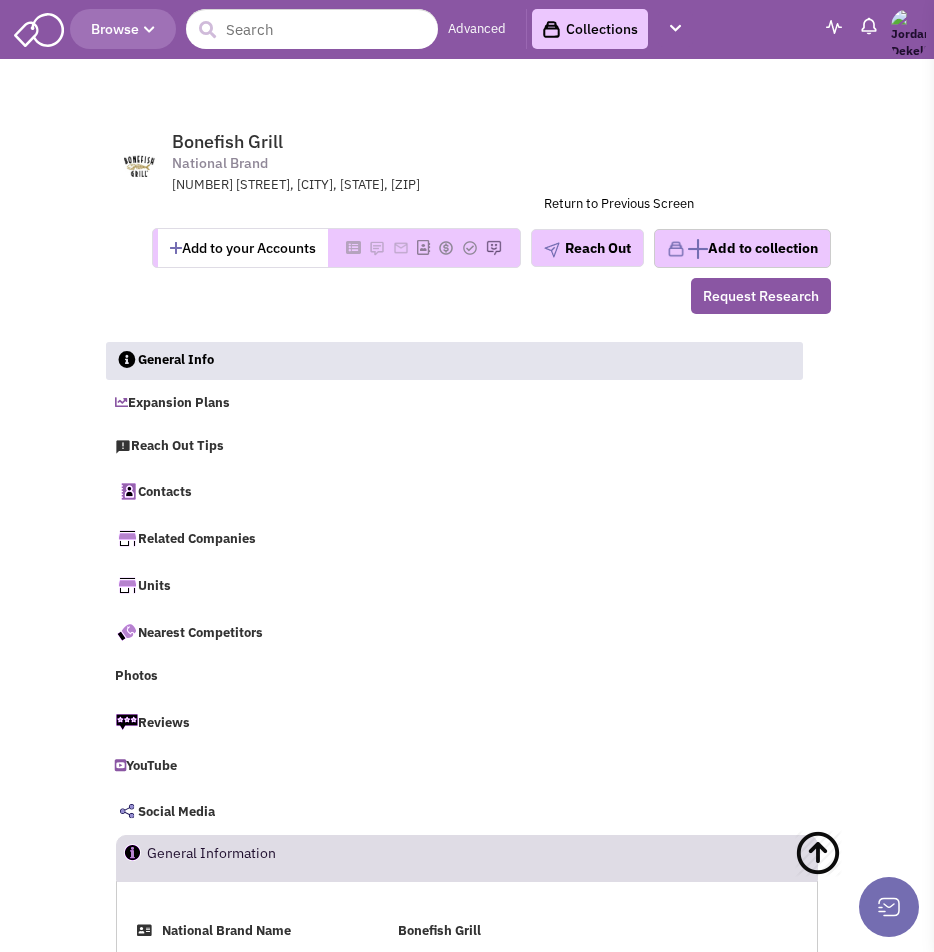 scroll, scrollTop: 0, scrollLeft: 0, axis: both 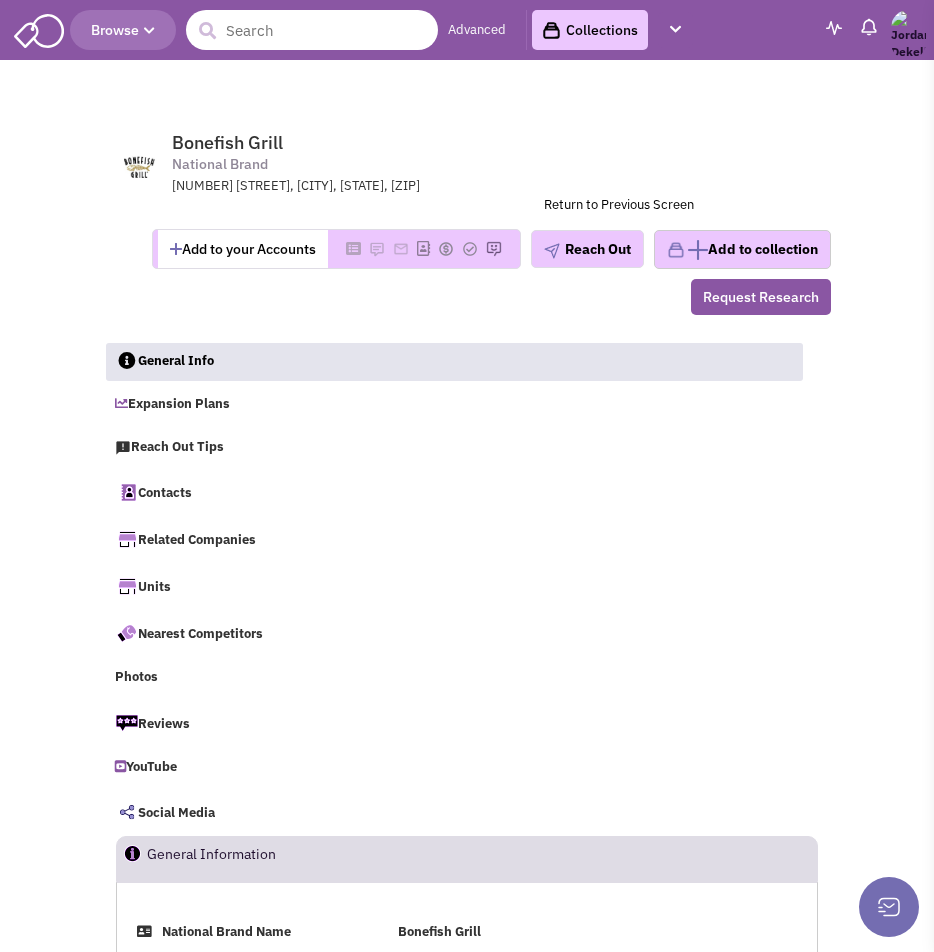 click at bounding box center (312, 30) 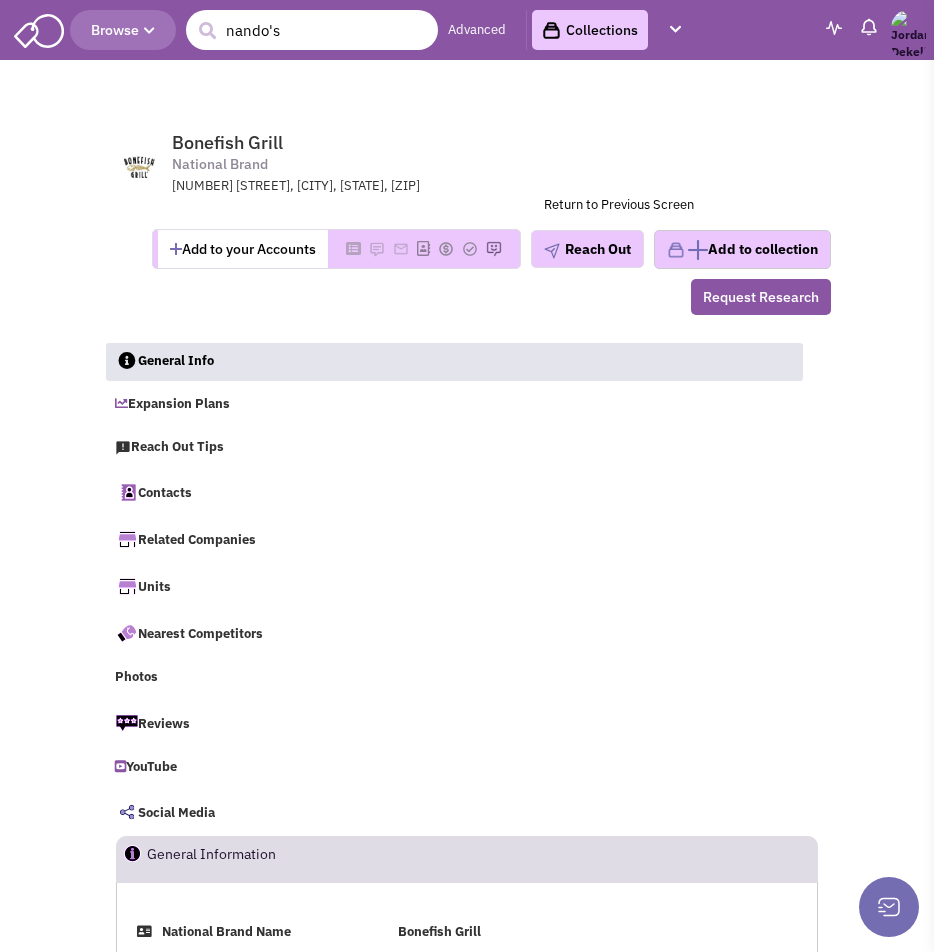 type on "nando's" 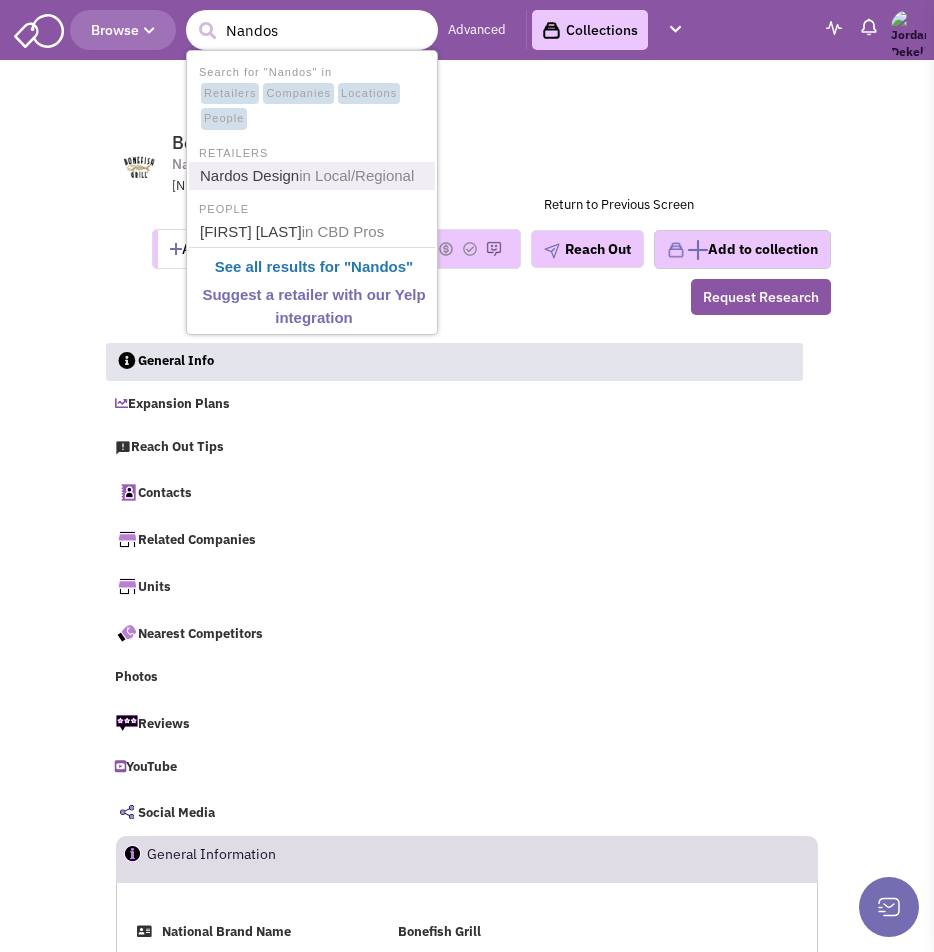 click on "Nardos Design  in Local/Regional" at bounding box center [314, 176] 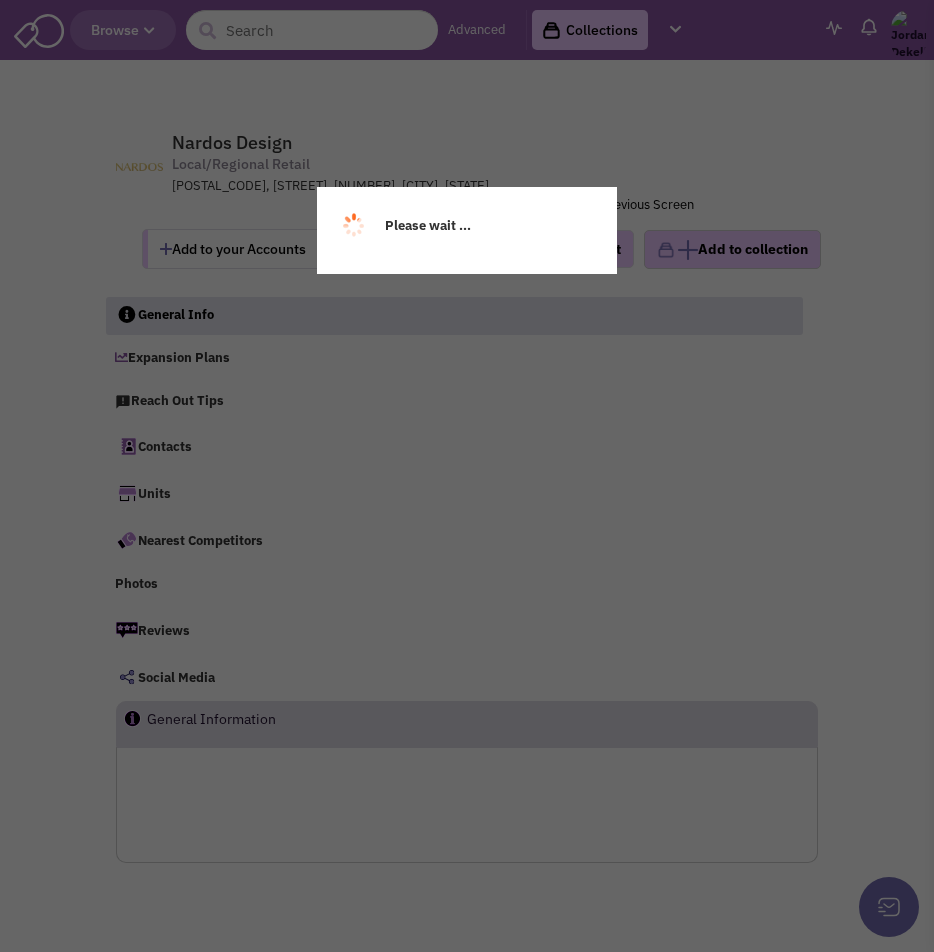 scroll, scrollTop: 0, scrollLeft: 0, axis: both 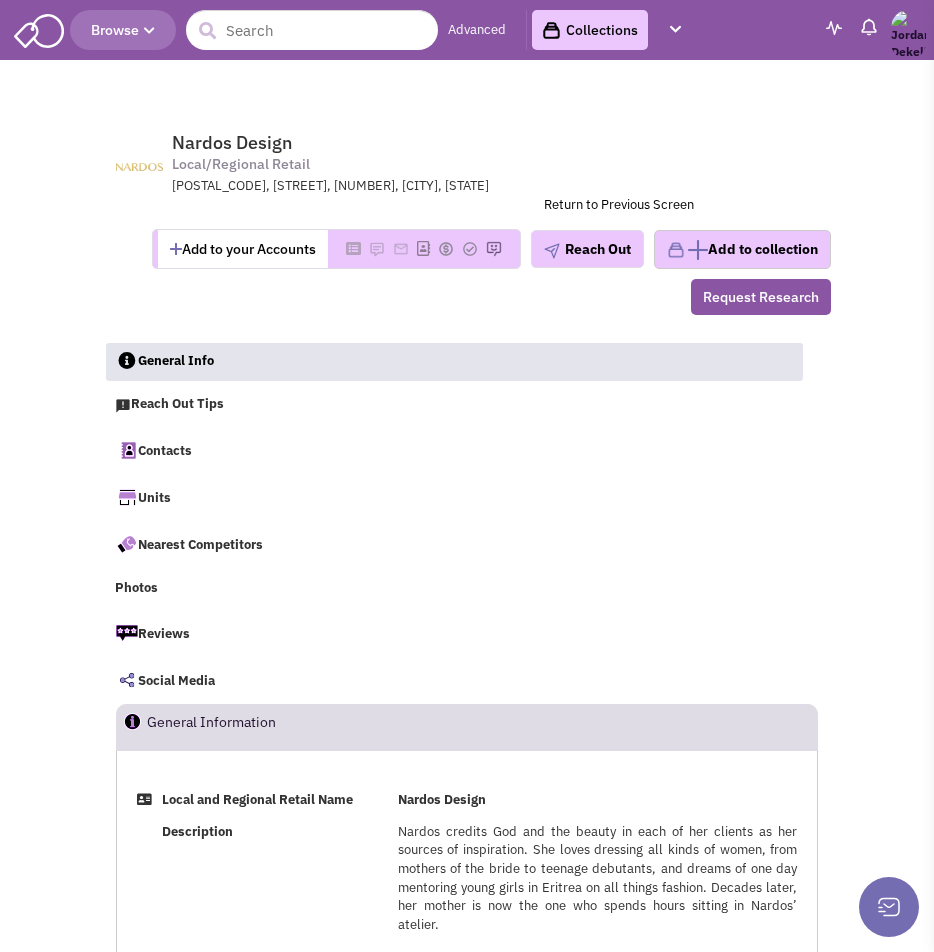 click at bounding box center (207, 31) 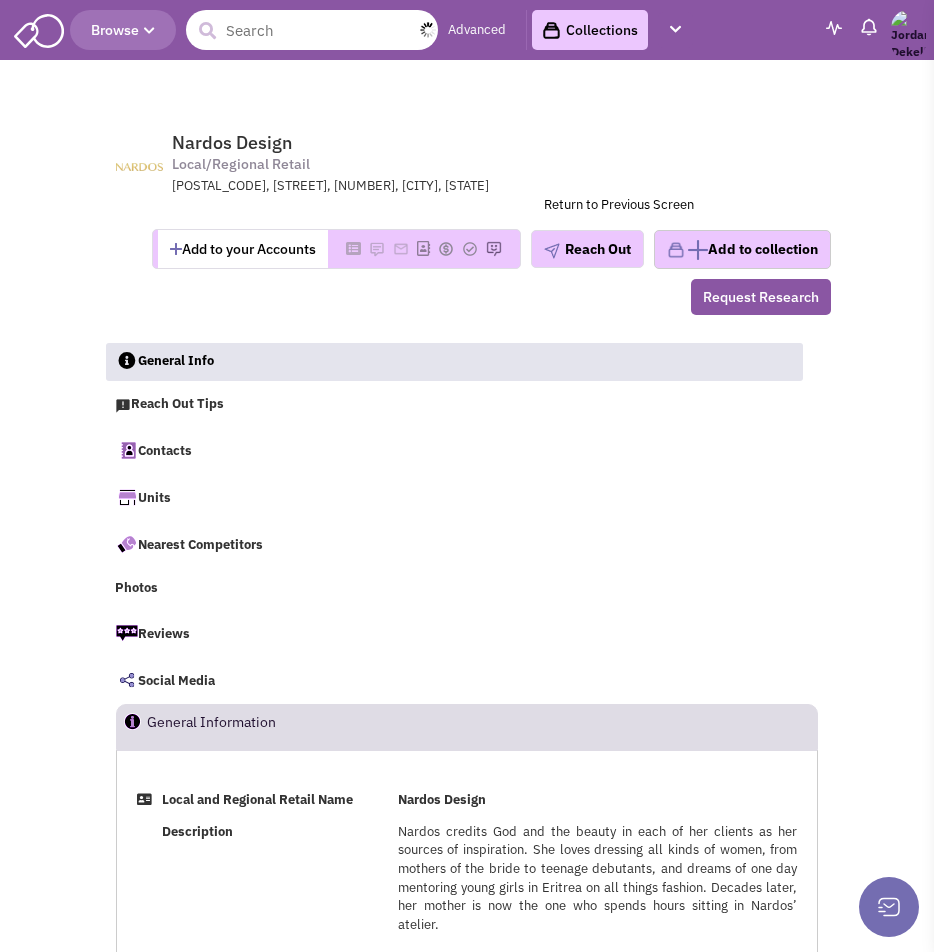 click at bounding box center [312, 30] 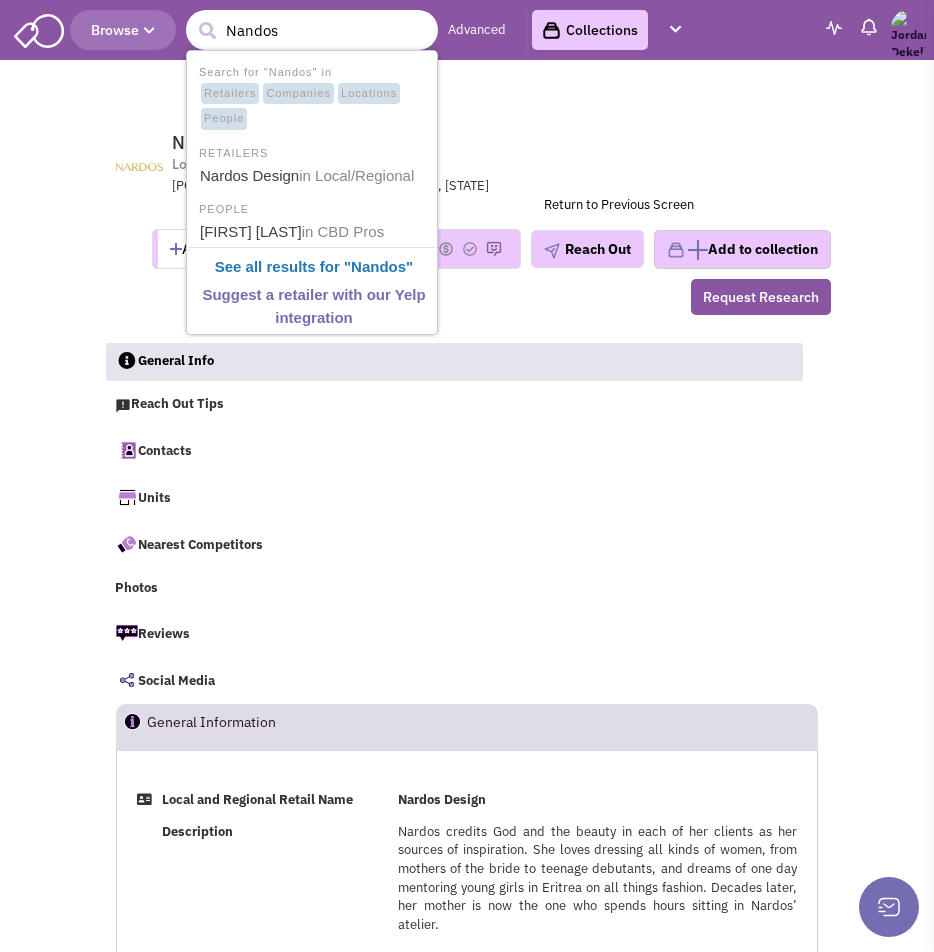 type on "Nandos" 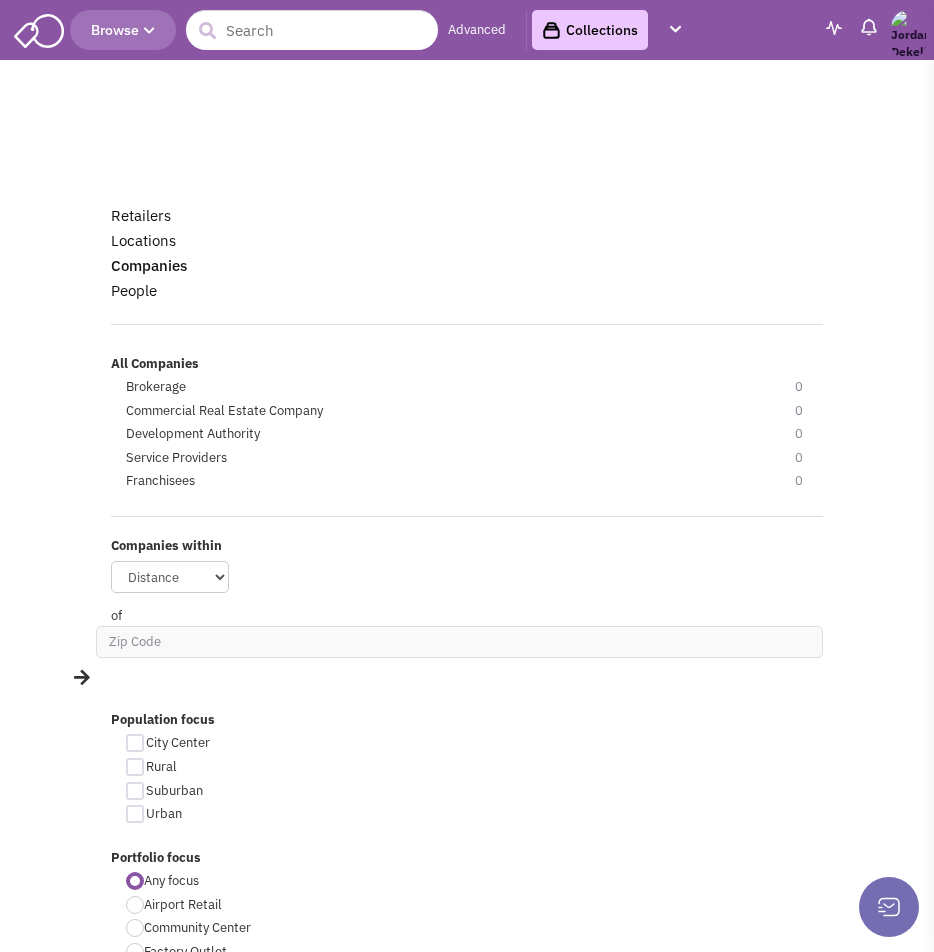 scroll, scrollTop: 0, scrollLeft: 0, axis: both 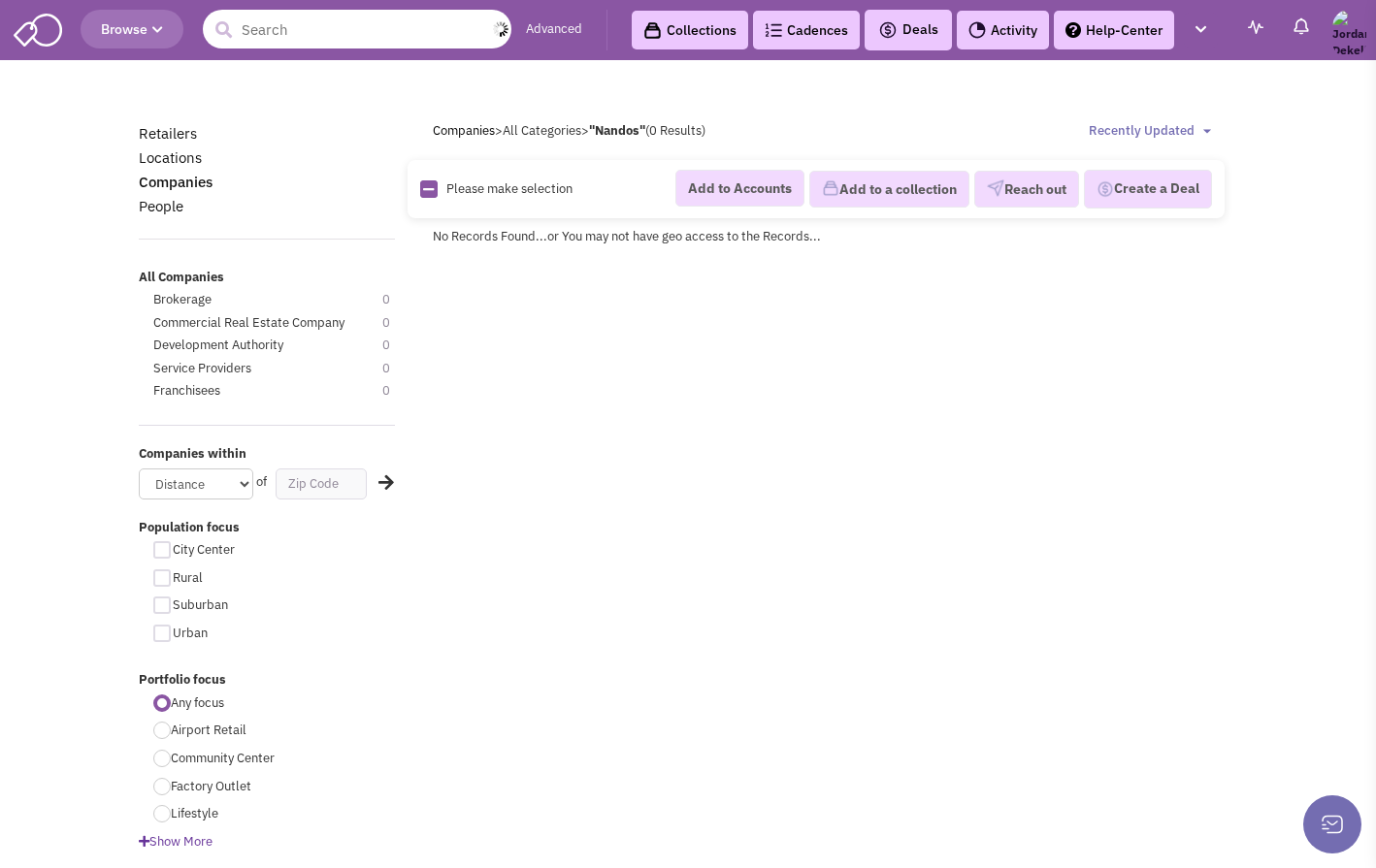 click at bounding box center [357, 29] 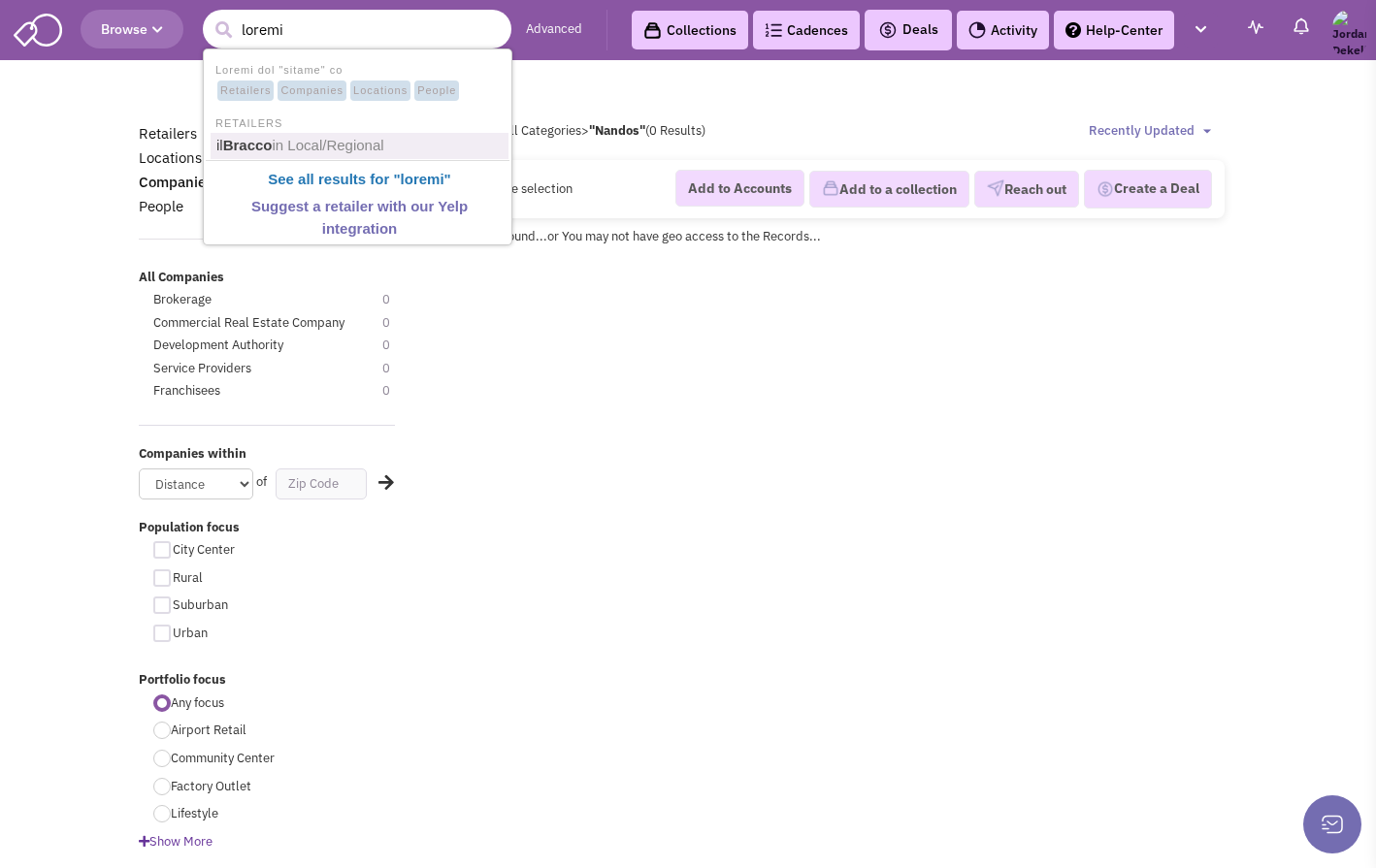 click on "RETAILERS" at bounding box center [357, 121] 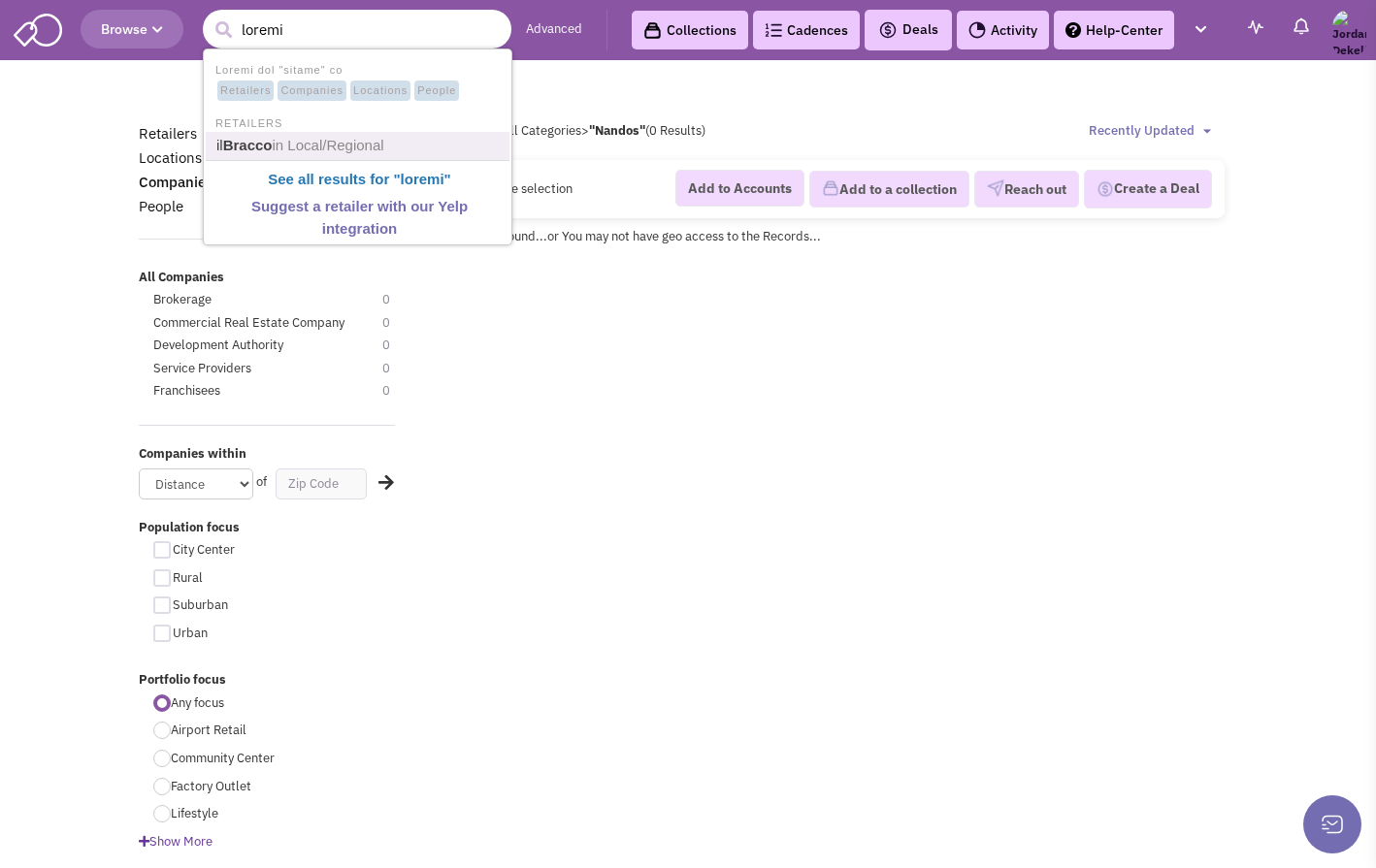 click on "il  Bracco  in Local/Regional" at bounding box center [359, 145] 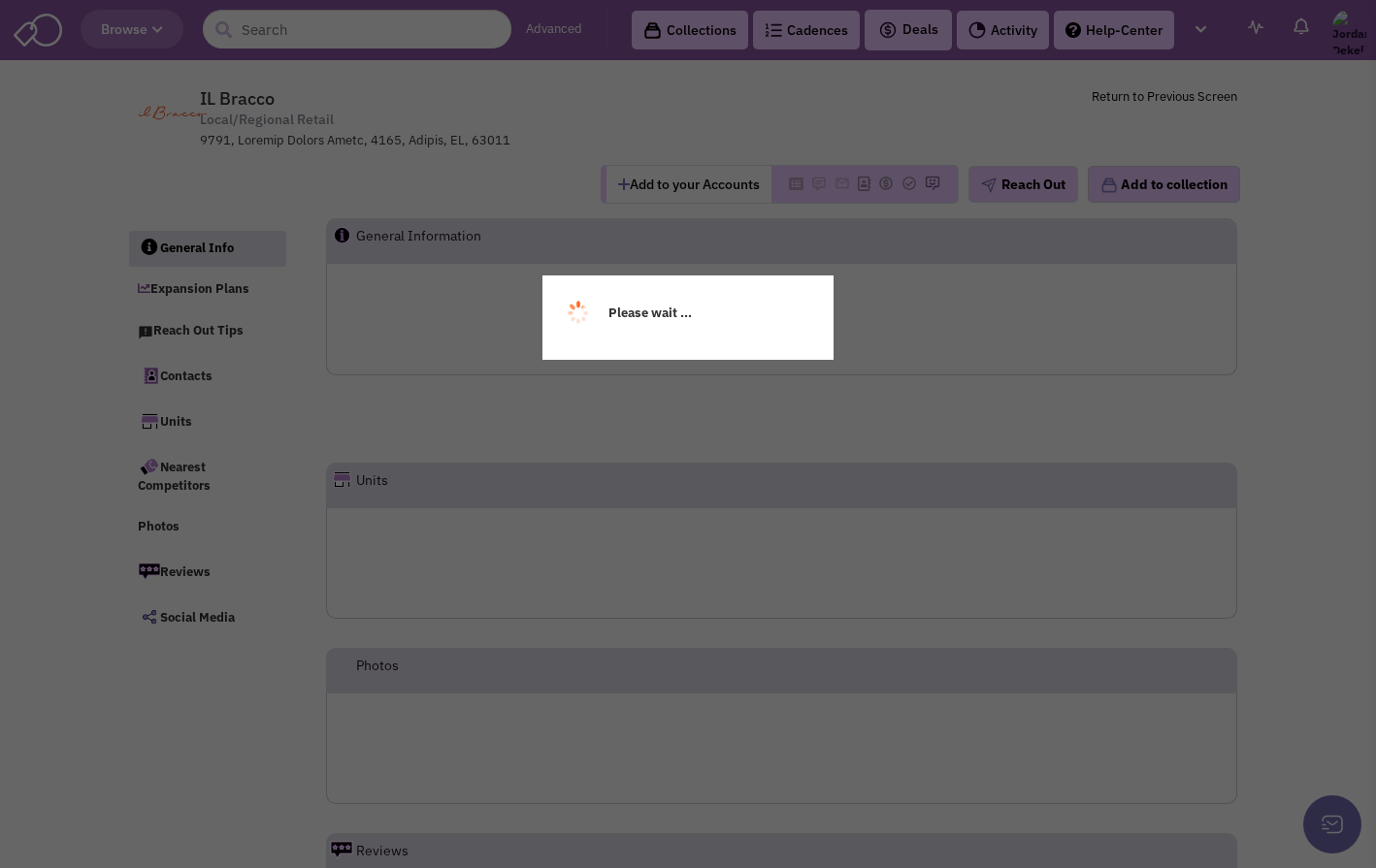 scroll, scrollTop: 0, scrollLeft: 0, axis: both 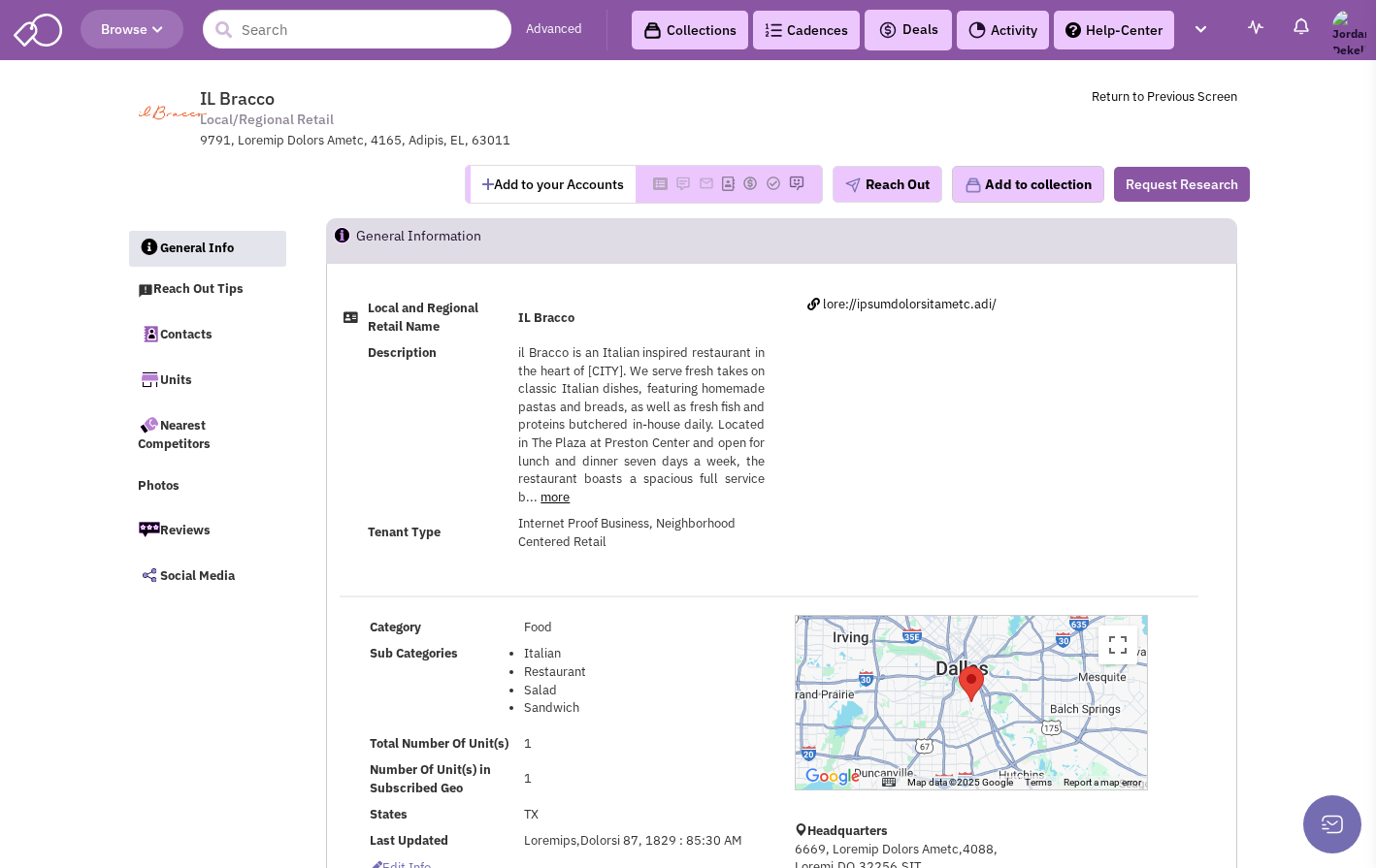 click on "Loremip Dolo
Sitametco Adipi
Elits Doe Temp
Incididu
Utlabor Etdolorem
Aliqu
Enimadm Veniamquisn
Exerci
Ullamco
LabOris
Nisial Exeac" at bounding box center [213, 411] 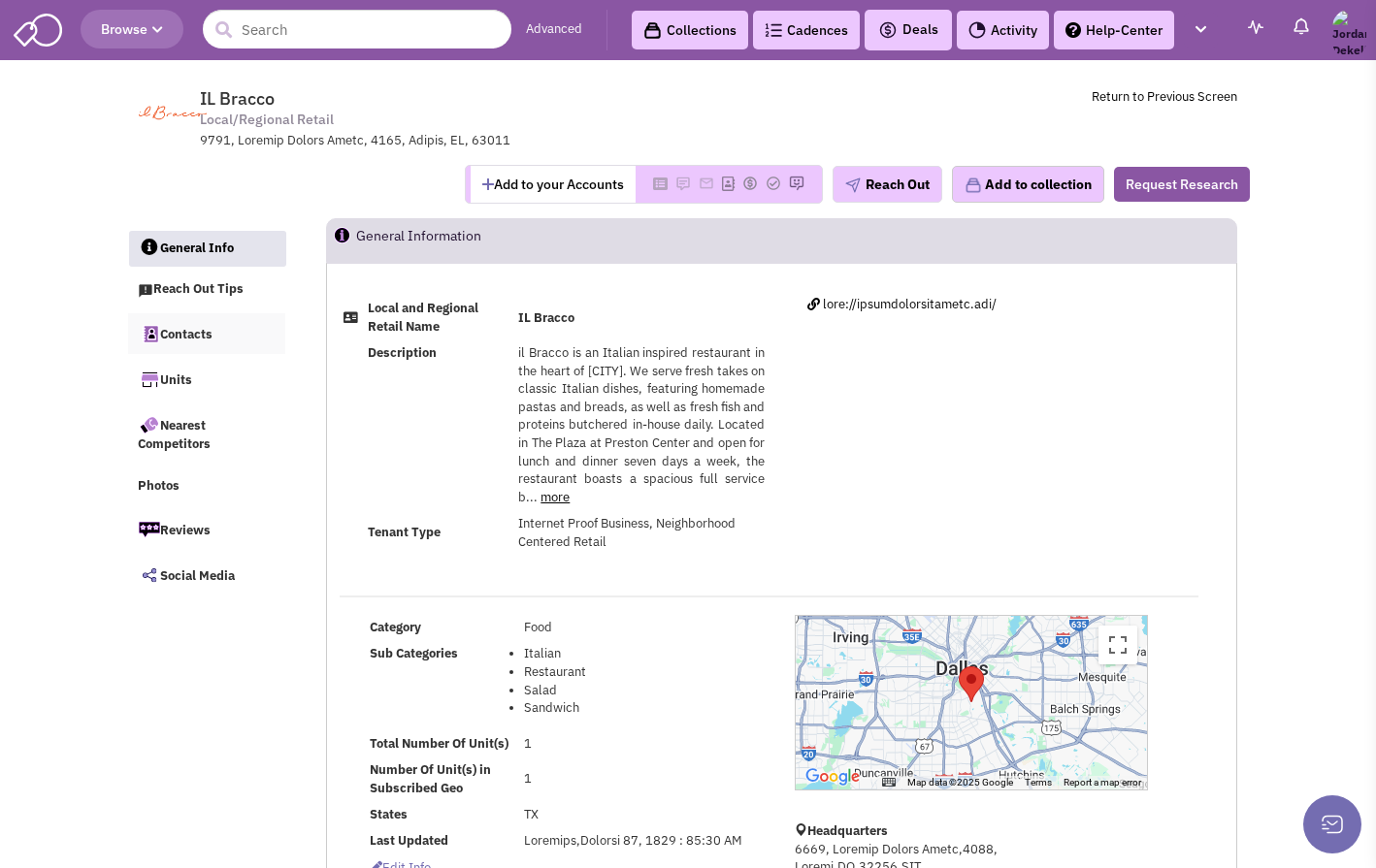 click on "Contacts" at bounding box center [207, 334] 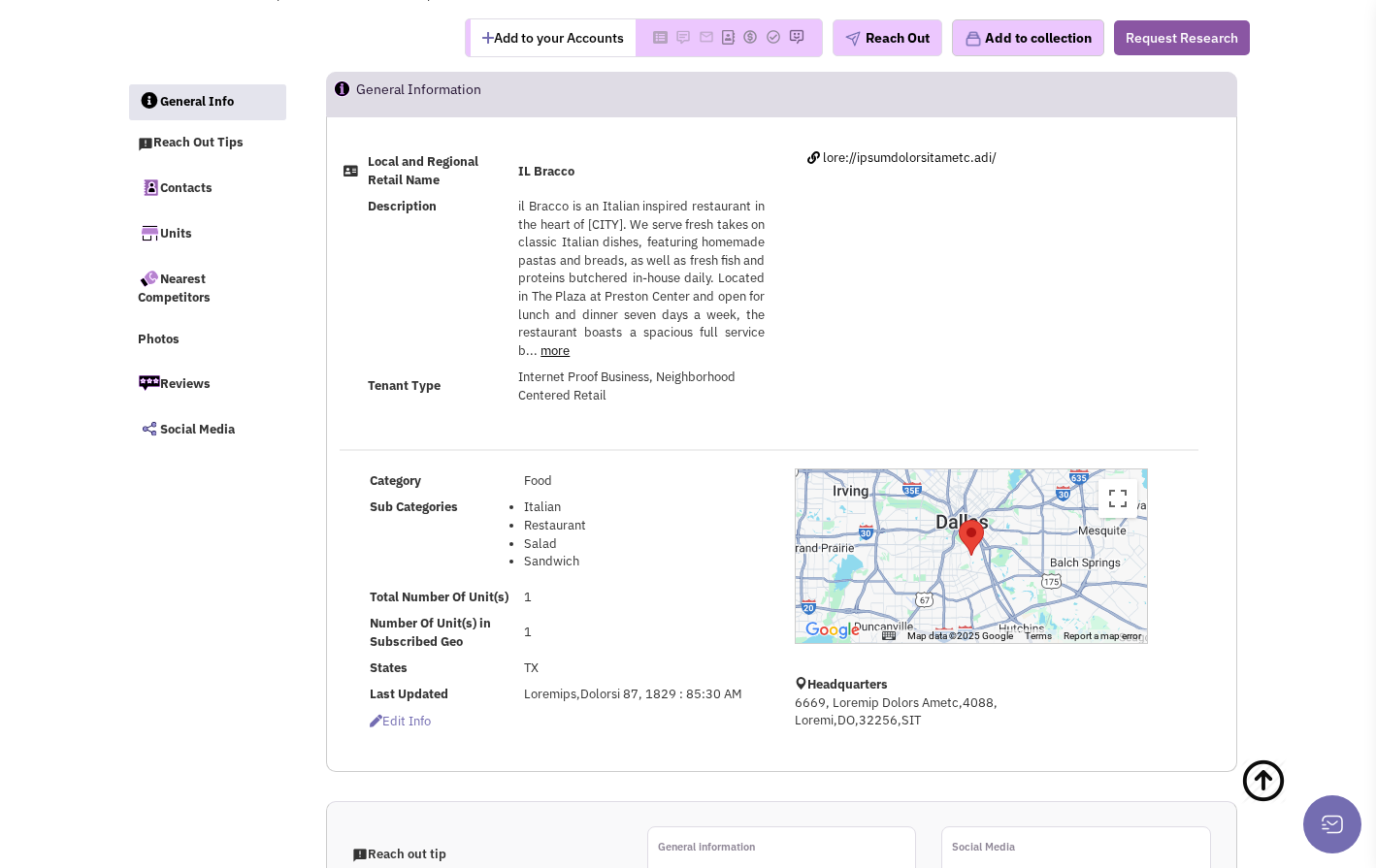 scroll, scrollTop: 0, scrollLeft: 0, axis: both 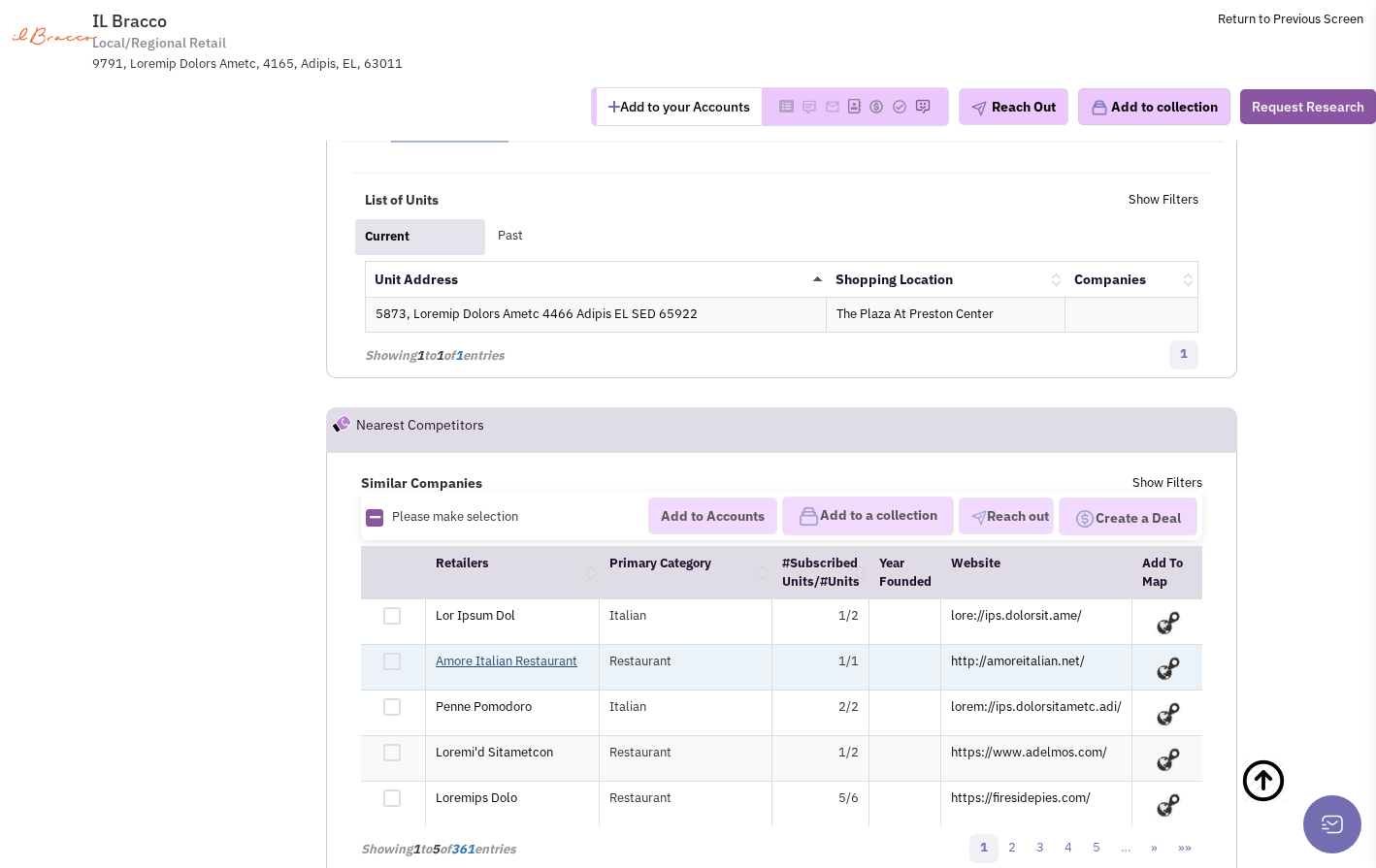 click on "Amore Italian Restaurant" at bounding box center [507, 660] 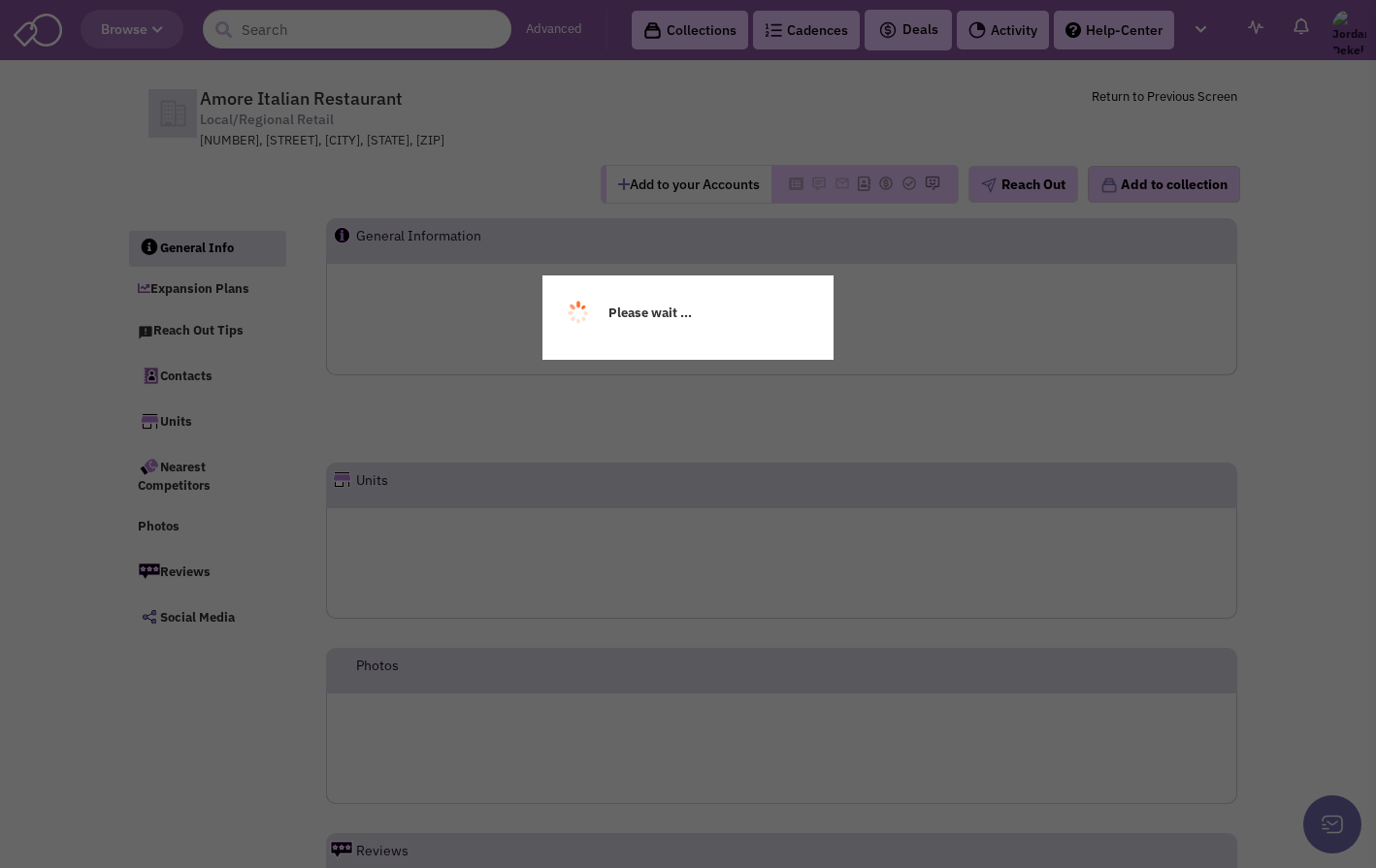 scroll, scrollTop: 0, scrollLeft: 0, axis: both 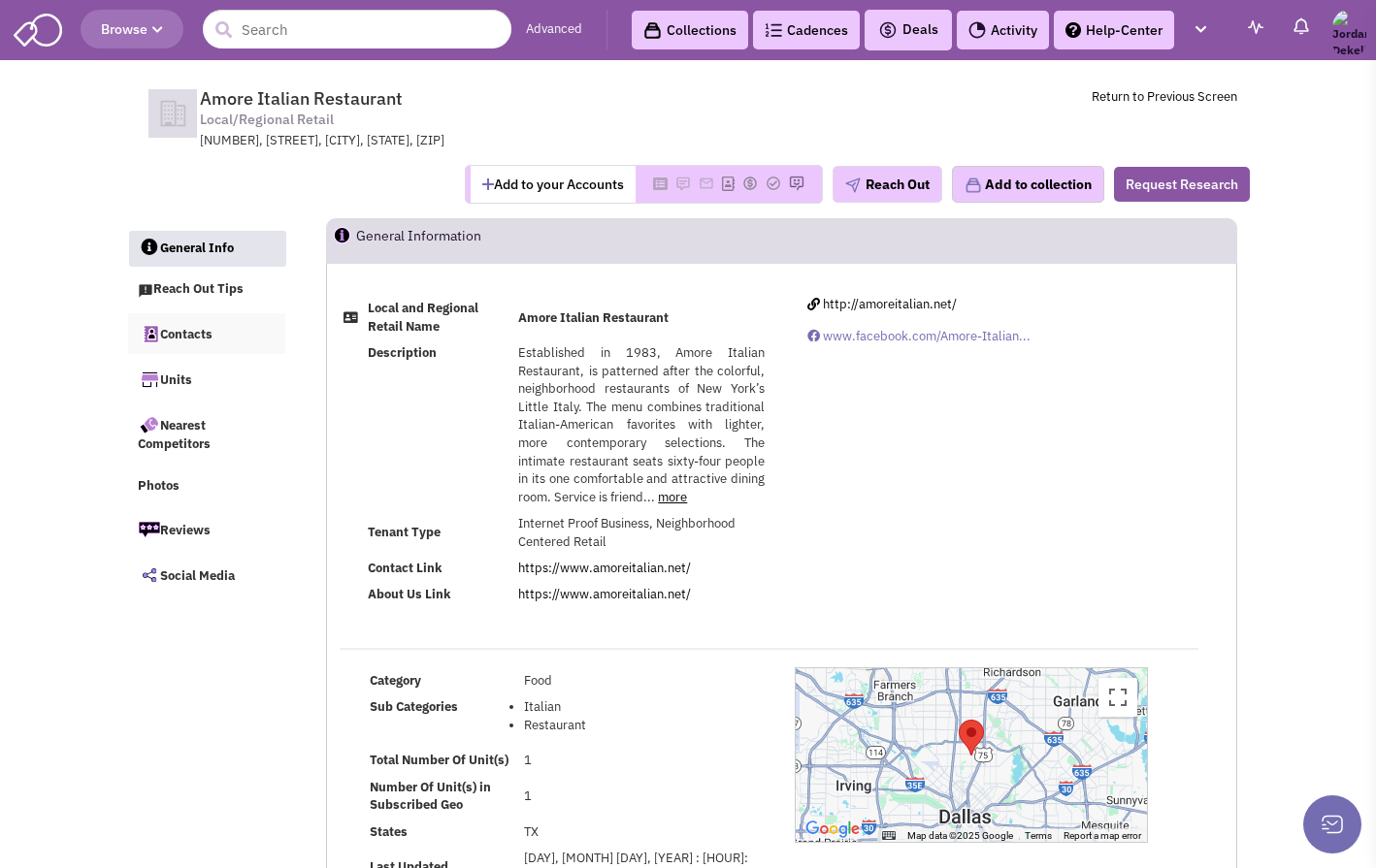 click on "Contacts" at bounding box center (207, 334) 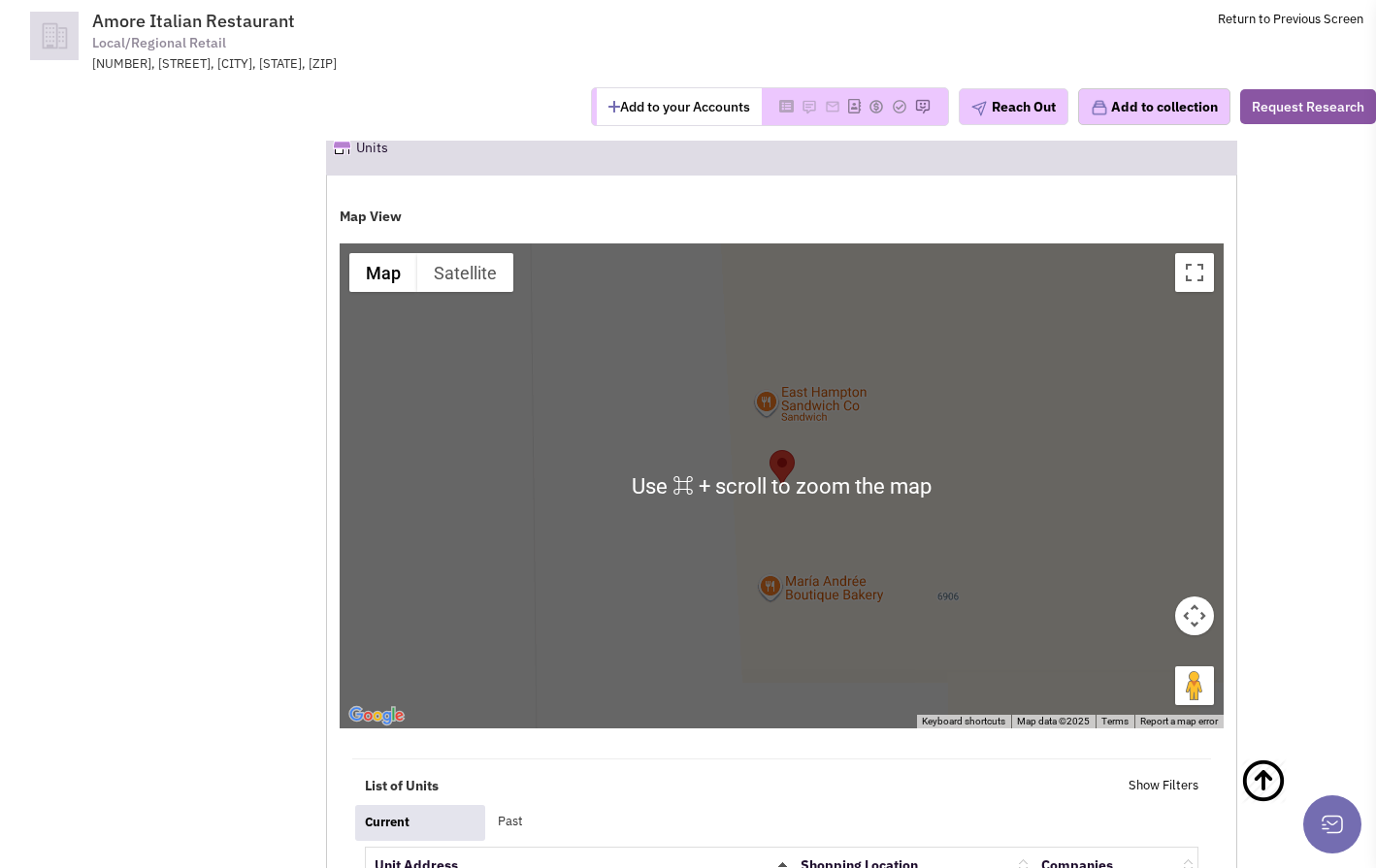 scroll, scrollTop: 2189, scrollLeft: 0, axis: vertical 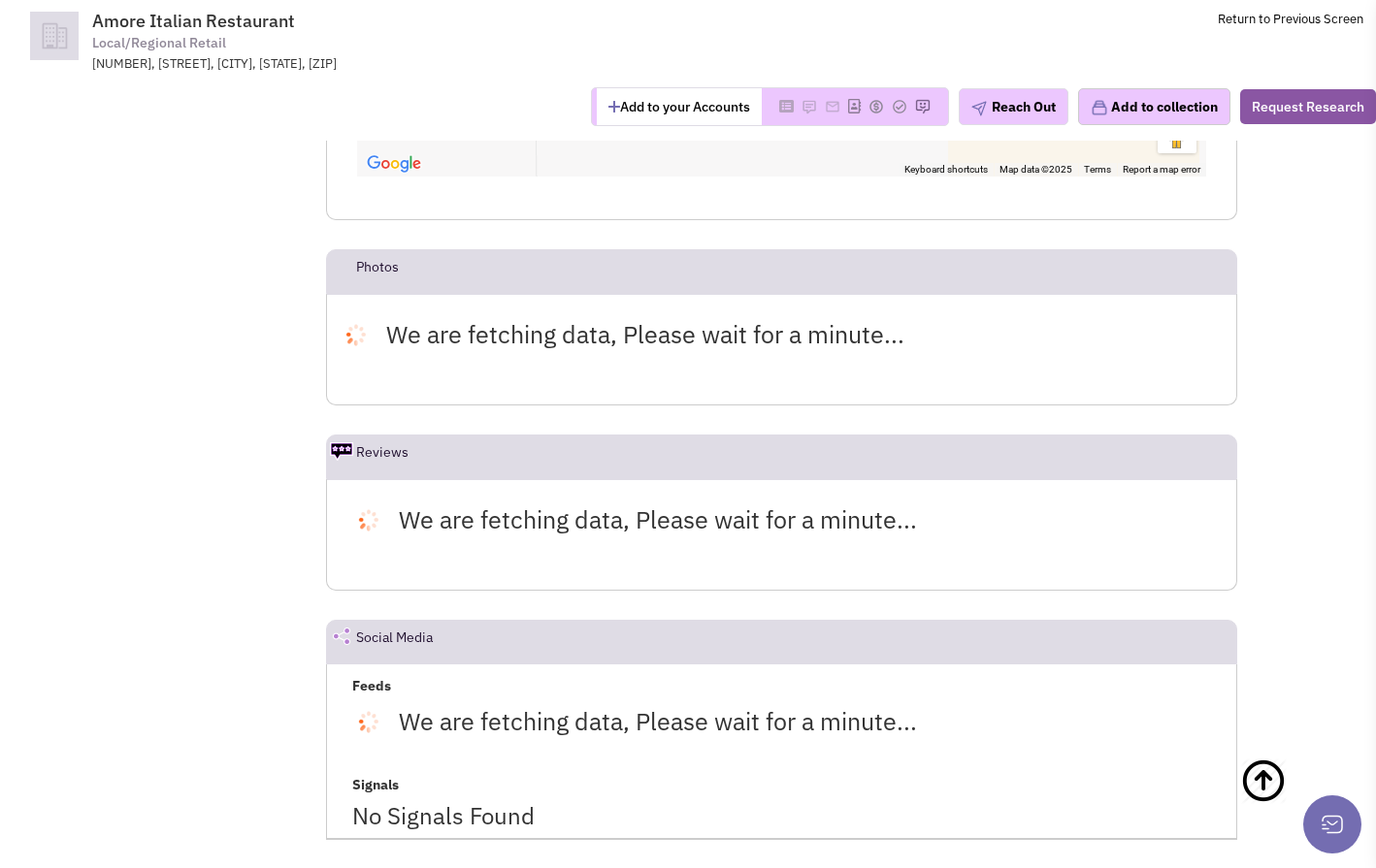 drag, startPoint x: 377, startPoint y: 566, endPoint x: 383, endPoint y: 582, distance: 17.088007 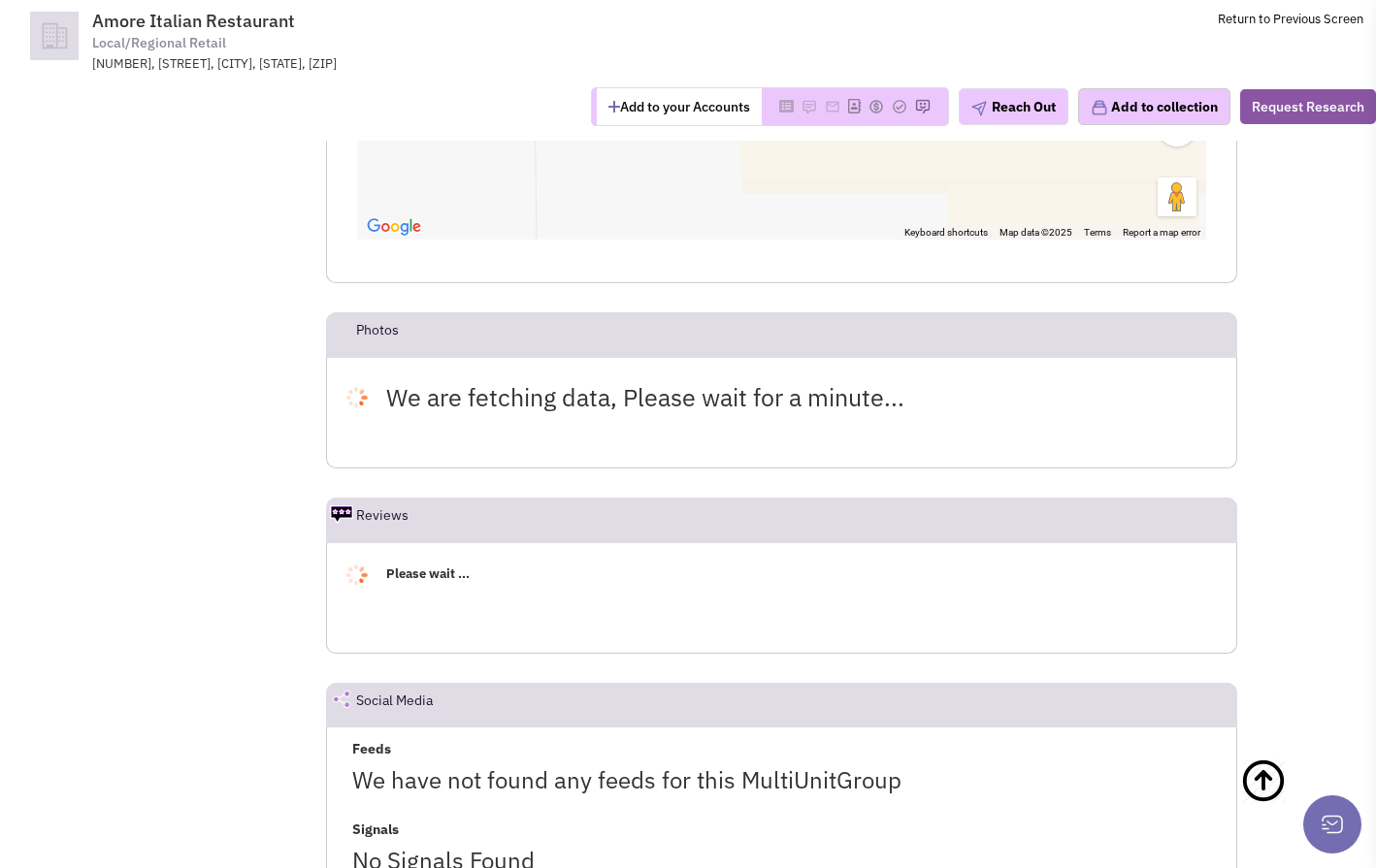 scroll, scrollTop: 3162, scrollLeft: 0, axis: vertical 